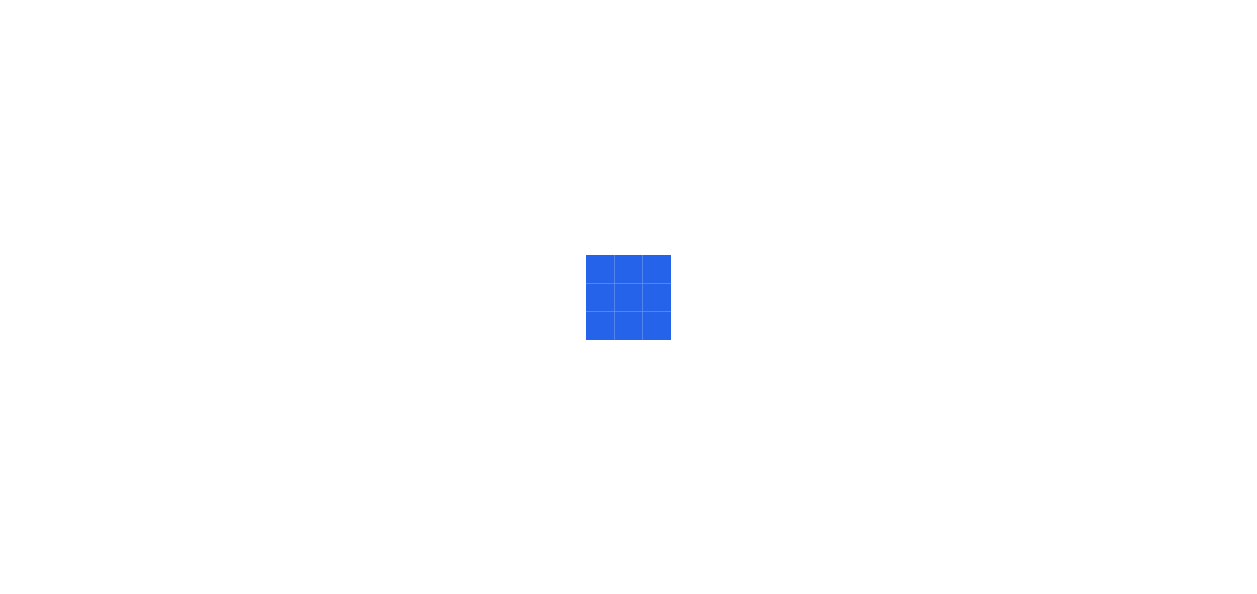 scroll, scrollTop: 0, scrollLeft: 0, axis: both 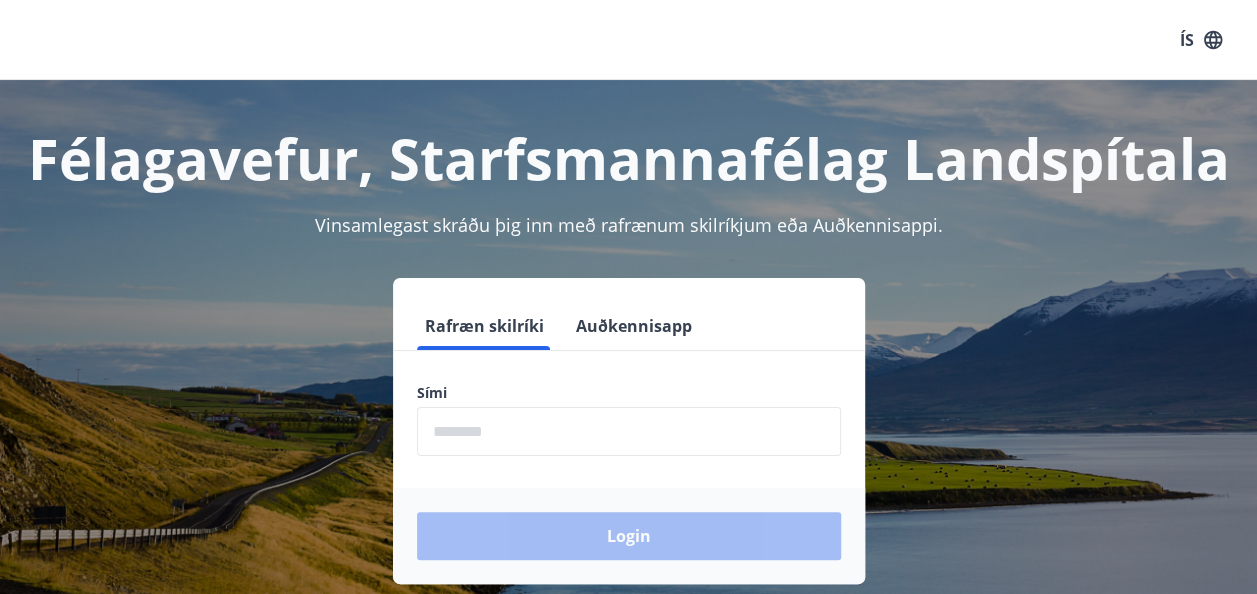 click at bounding box center (629, 431) 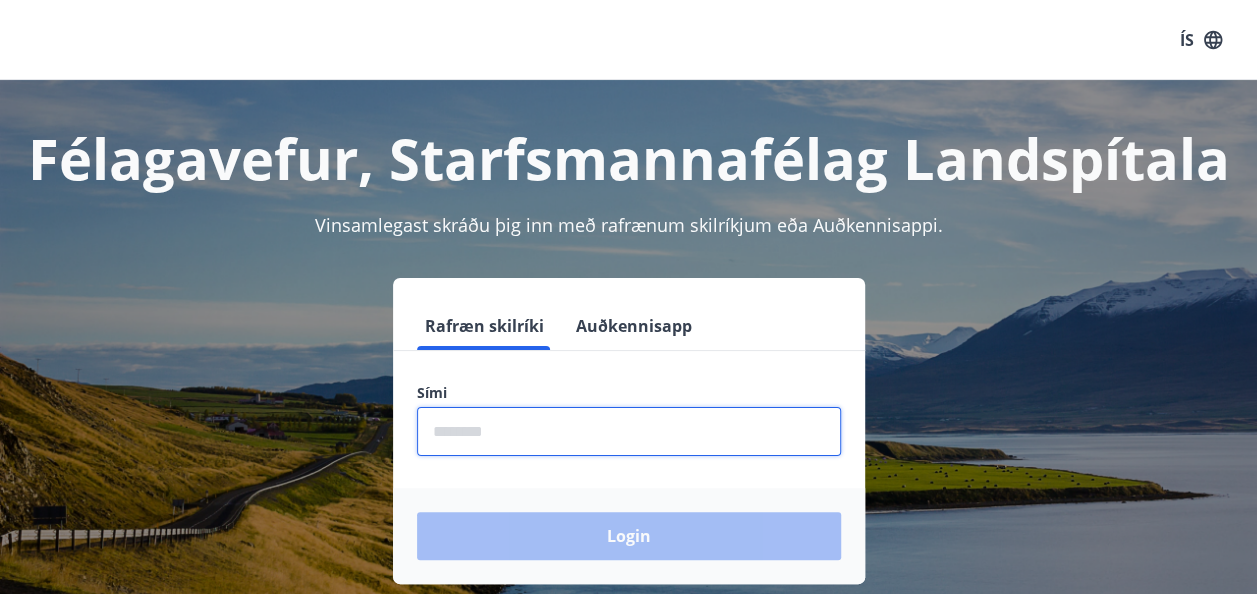 type on "********" 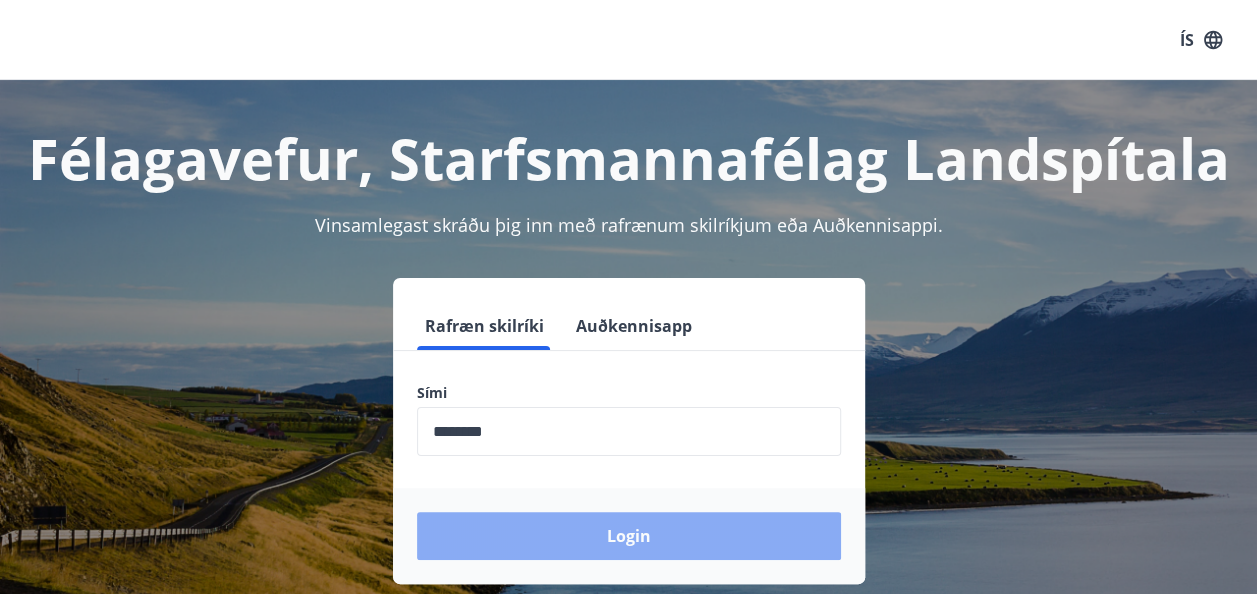 click on "Login" at bounding box center [629, 536] 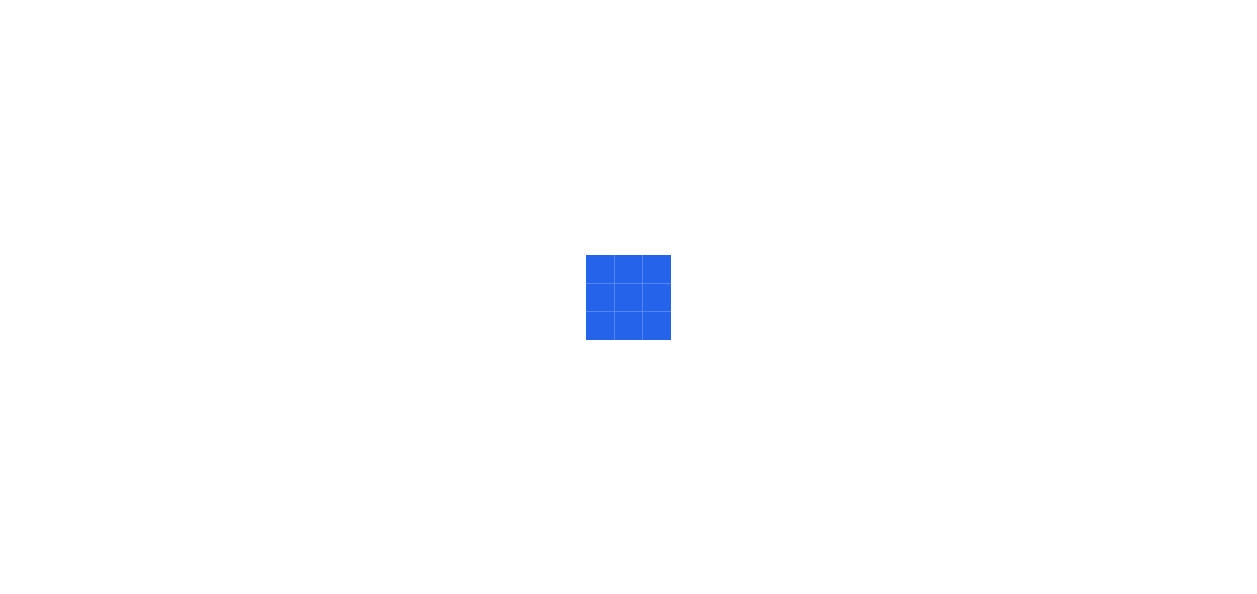 scroll, scrollTop: 0, scrollLeft: 0, axis: both 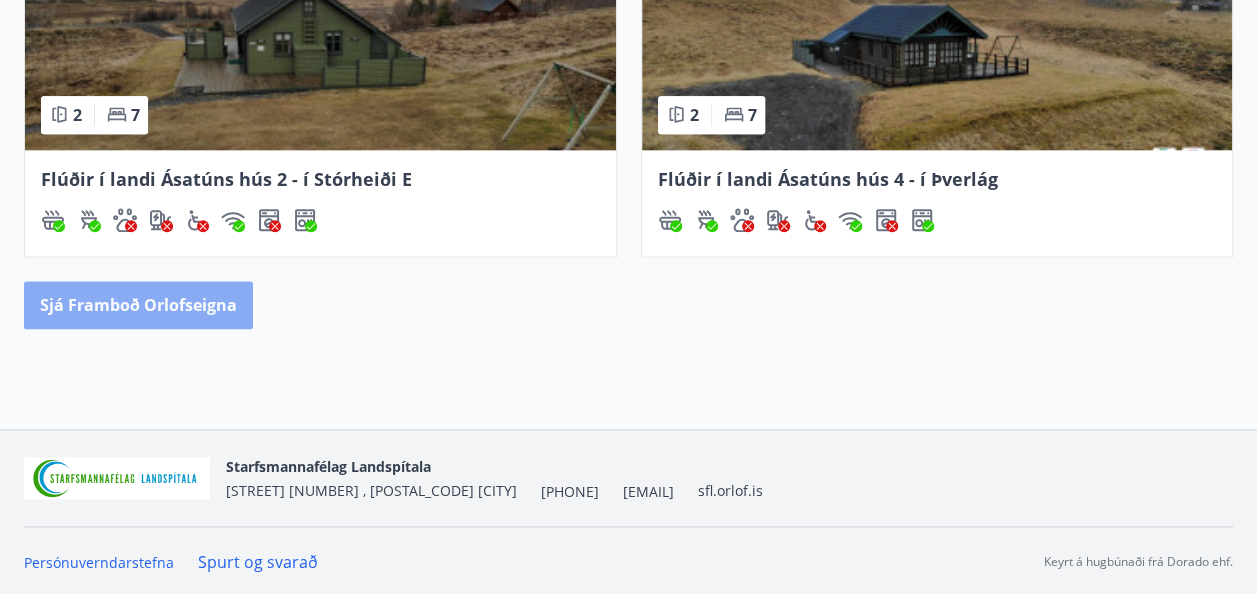 click on "Sjá framboð orlofseigna" at bounding box center [138, 305] 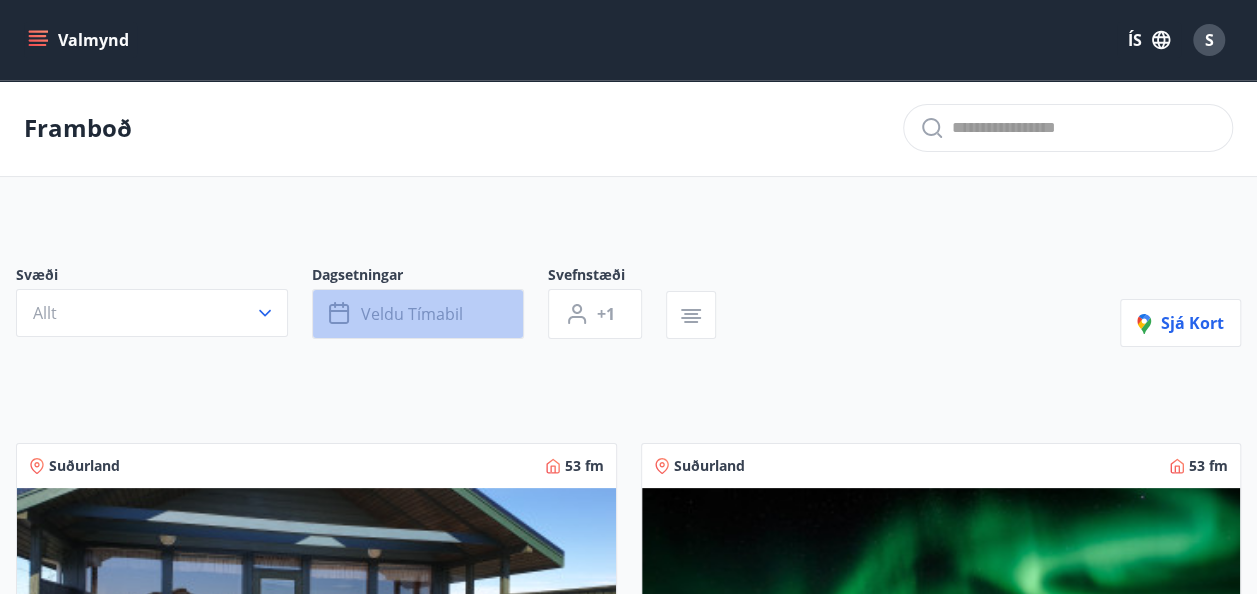 click on "Veldu tímabil" at bounding box center [412, 314] 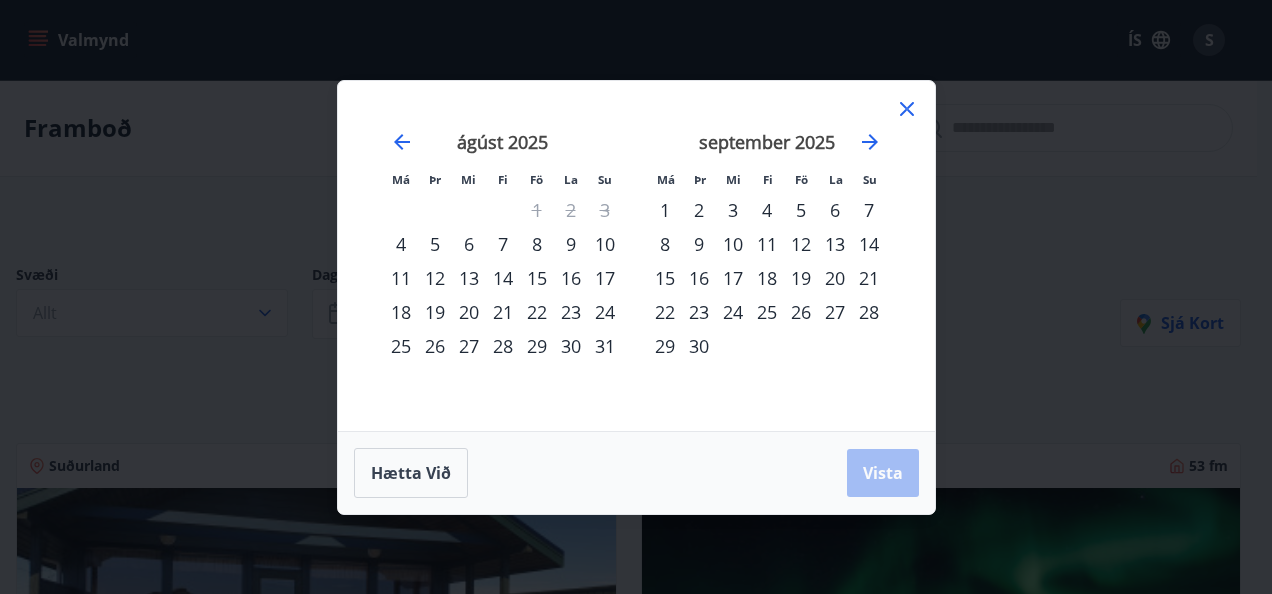 click on "12" at bounding box center [435, 278] 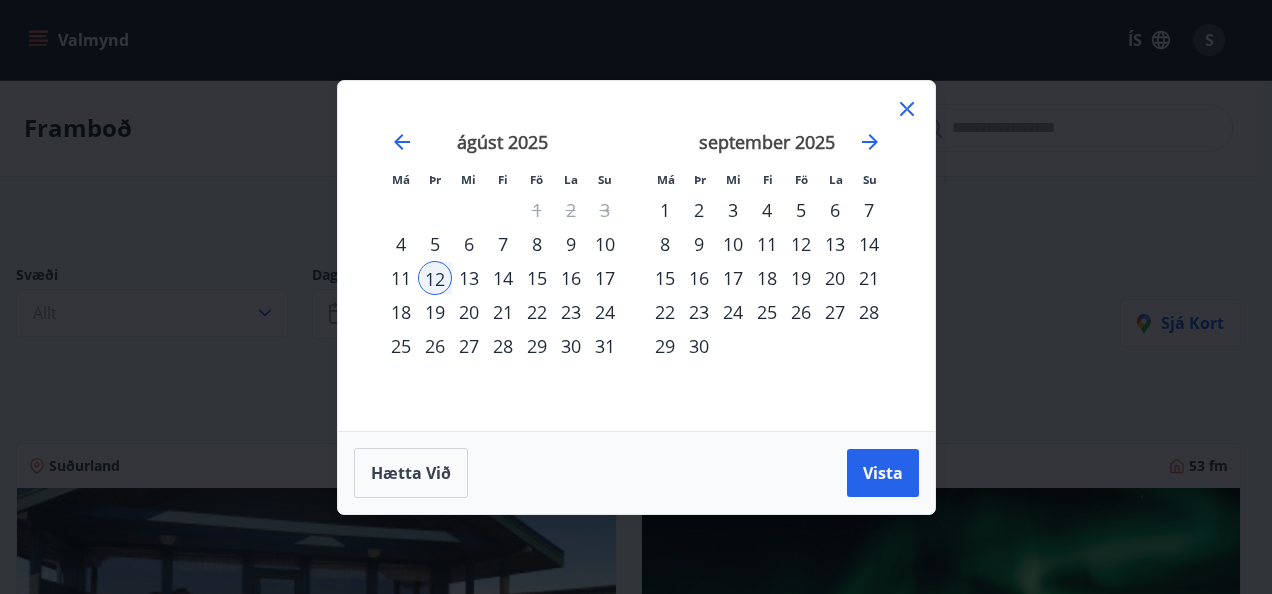 click on "19" at bounding box center [435, 312] 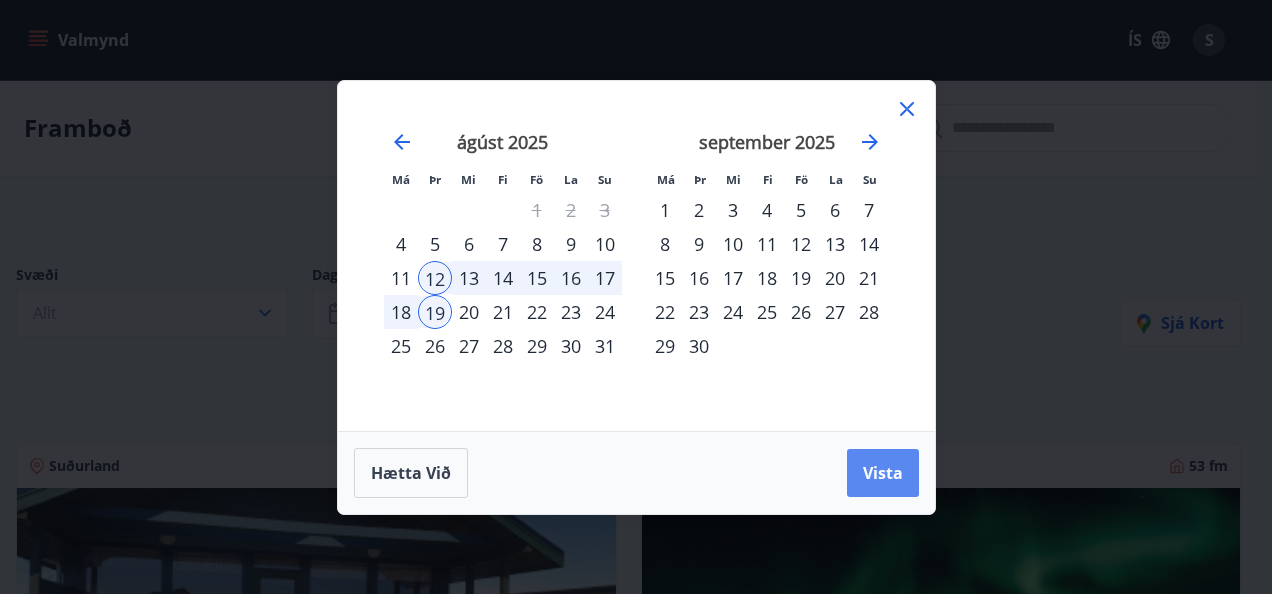 click on "Vista" at bounding box center (883, 473) 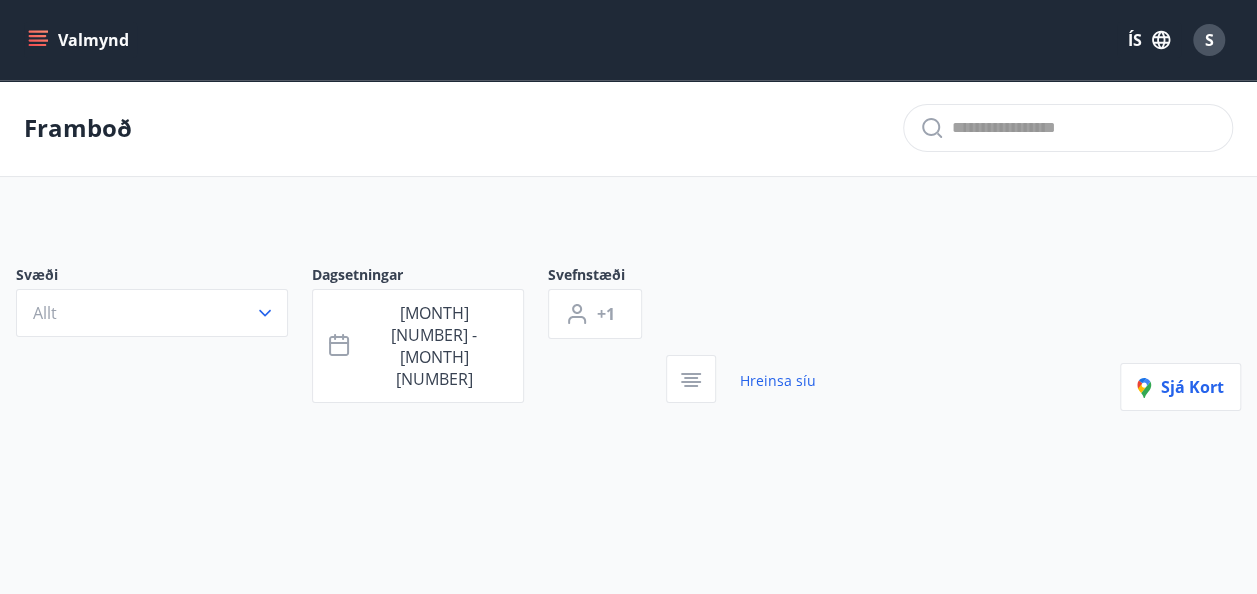 type 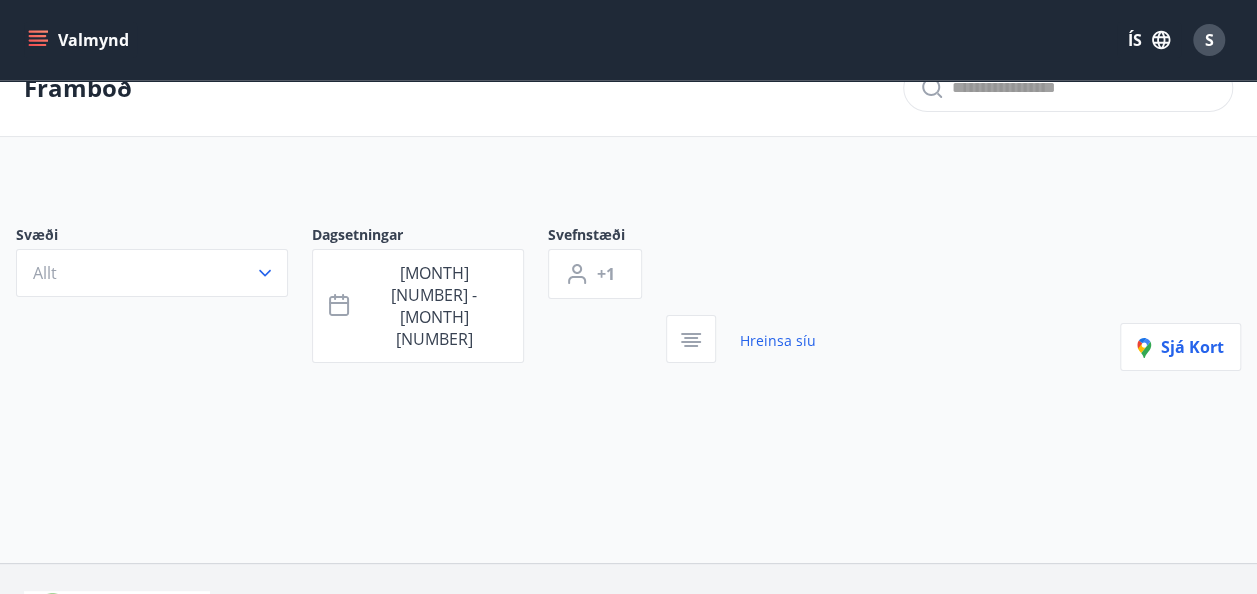 scroll, scrollTop: 111, scrollLeft: 0, axis: vertical 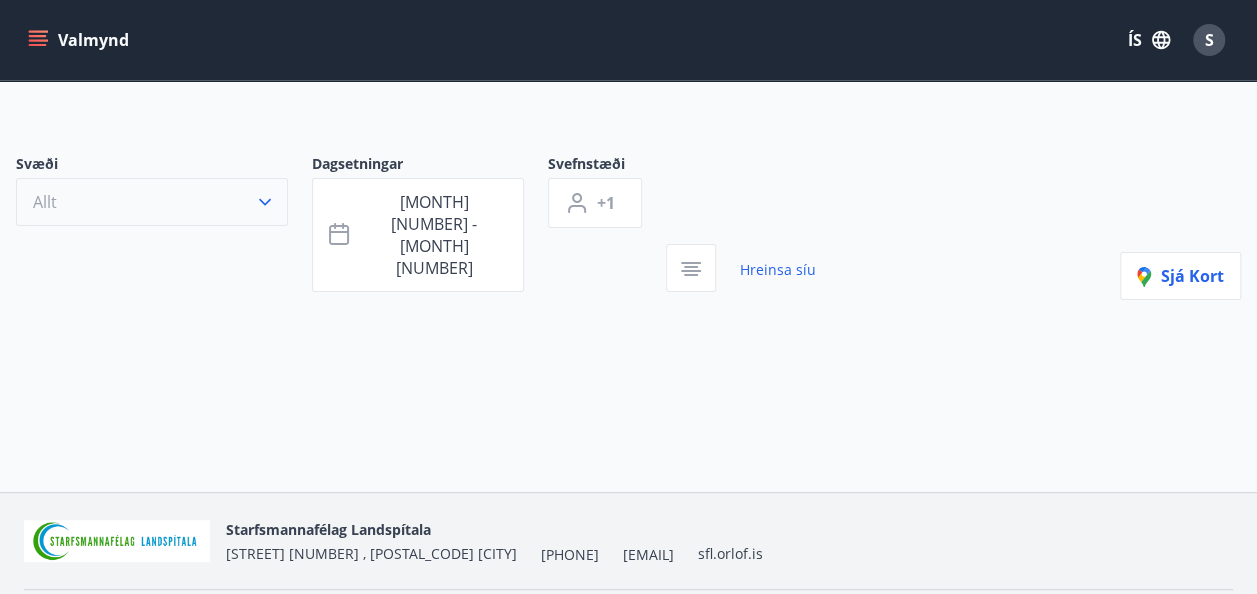 click 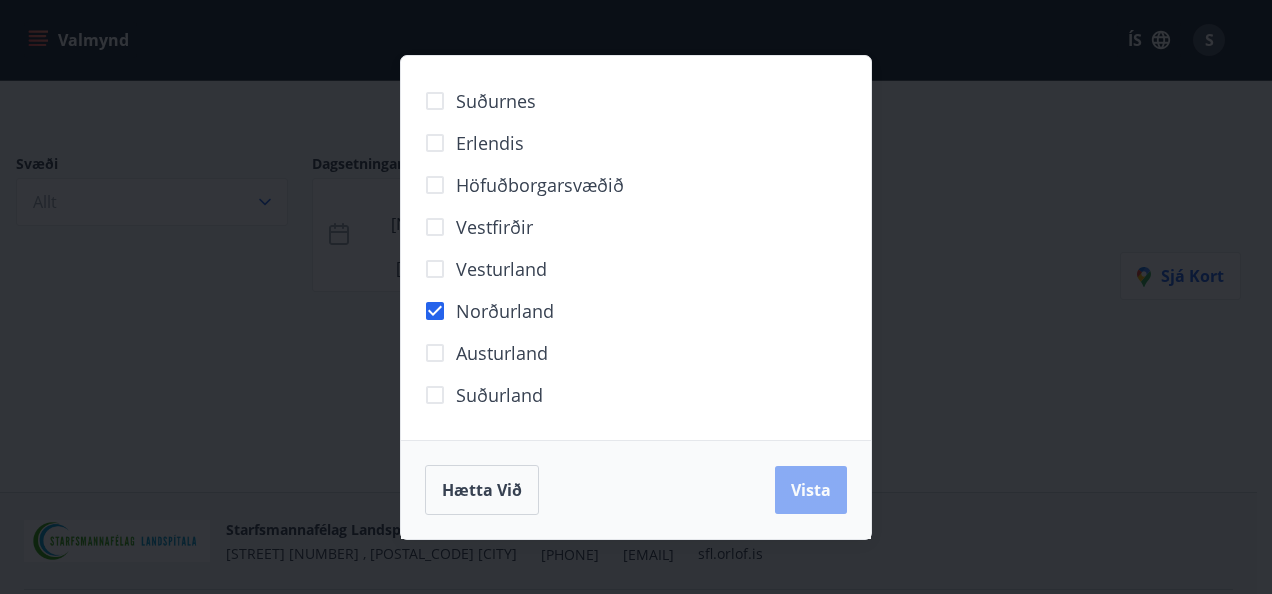 click on "Vista" at bounding box center (811, 490) 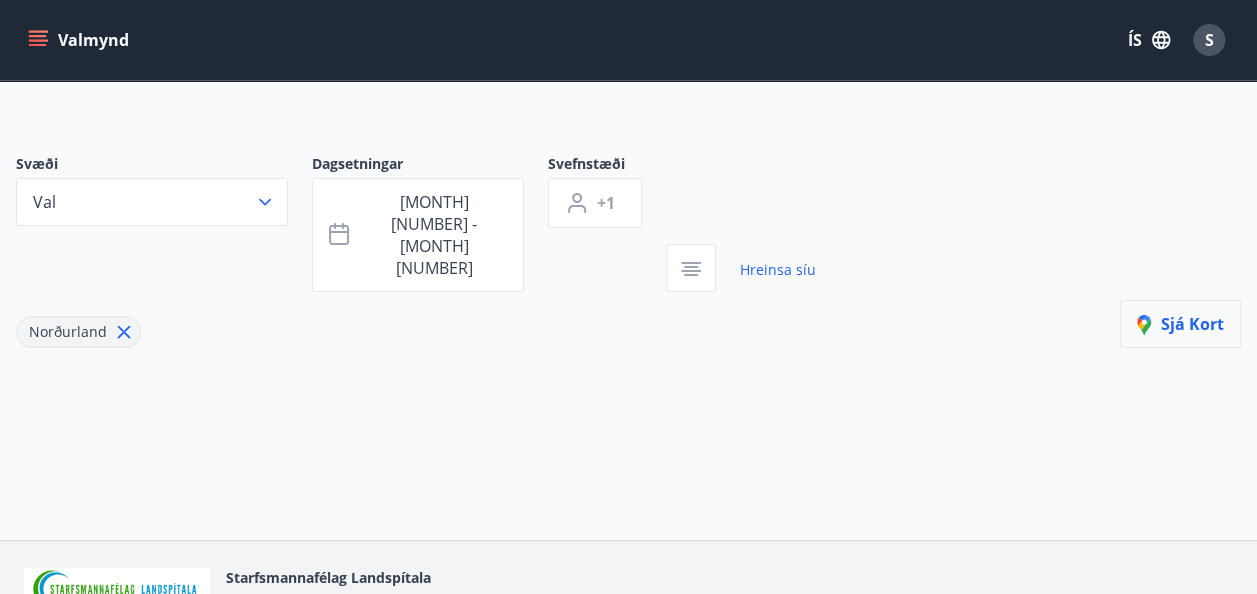 click on "Sjá kort" at bounding box center (1180, 324) 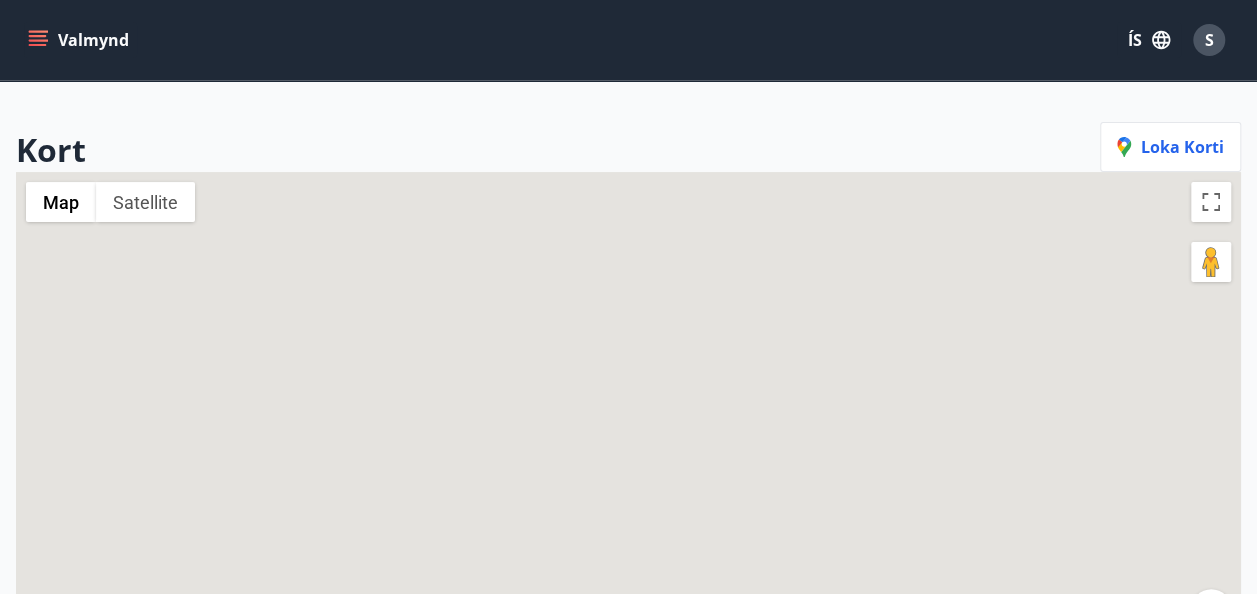 scroll, scrollTop: 0, scrollLeft: 0, axis: both 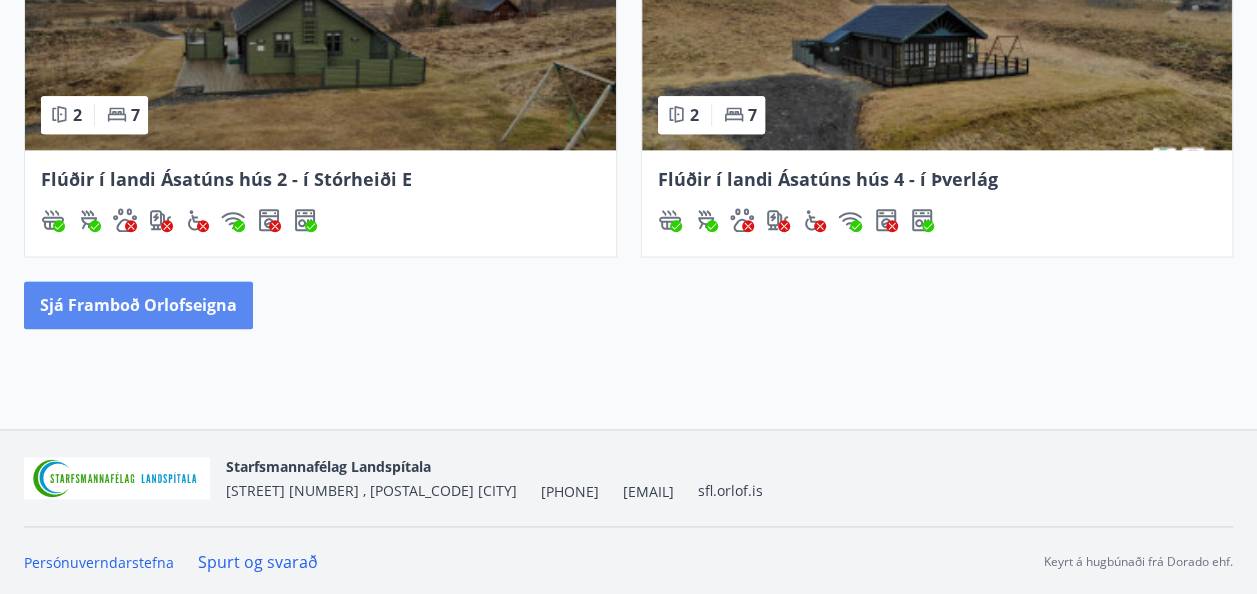 click on "Sjá framboð orlofseigna" at bounding box center [138, 305] 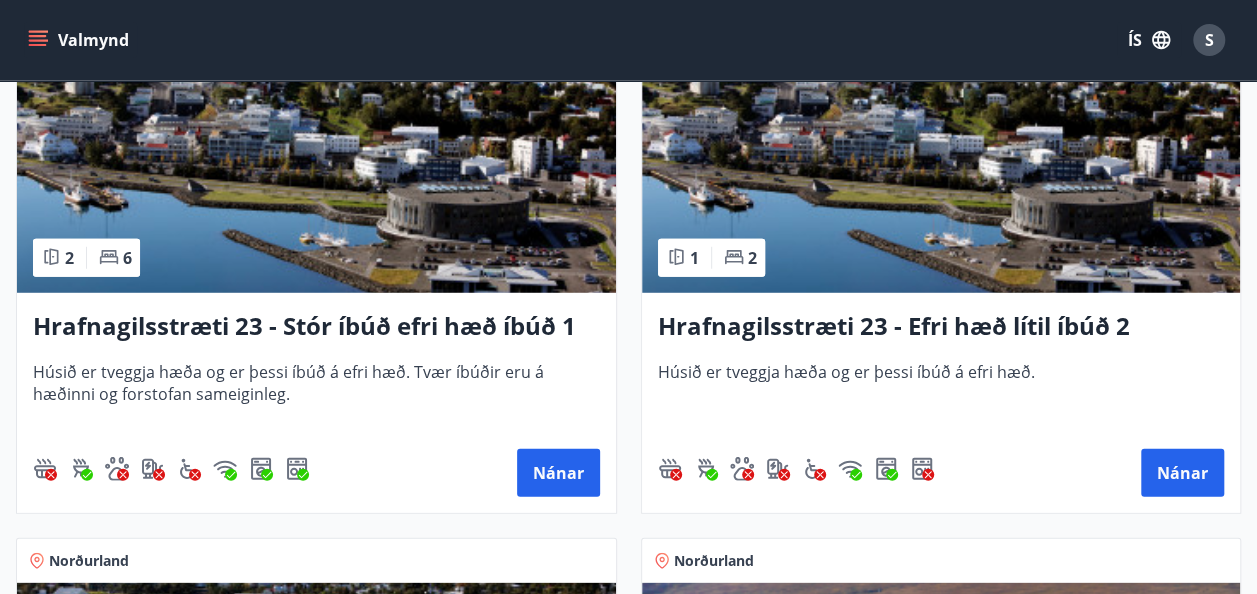 scroll, scrollTop: 2640, scrollLeft: 0, axis: vertical 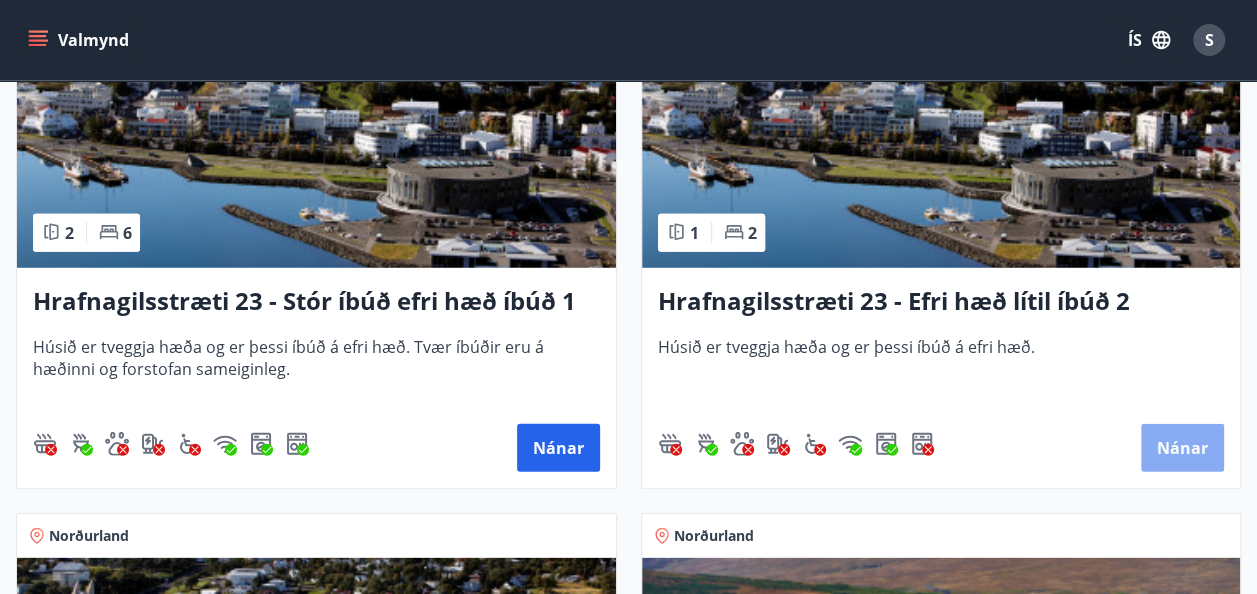 click on "Nánar" at bounding box center [1182, 448] 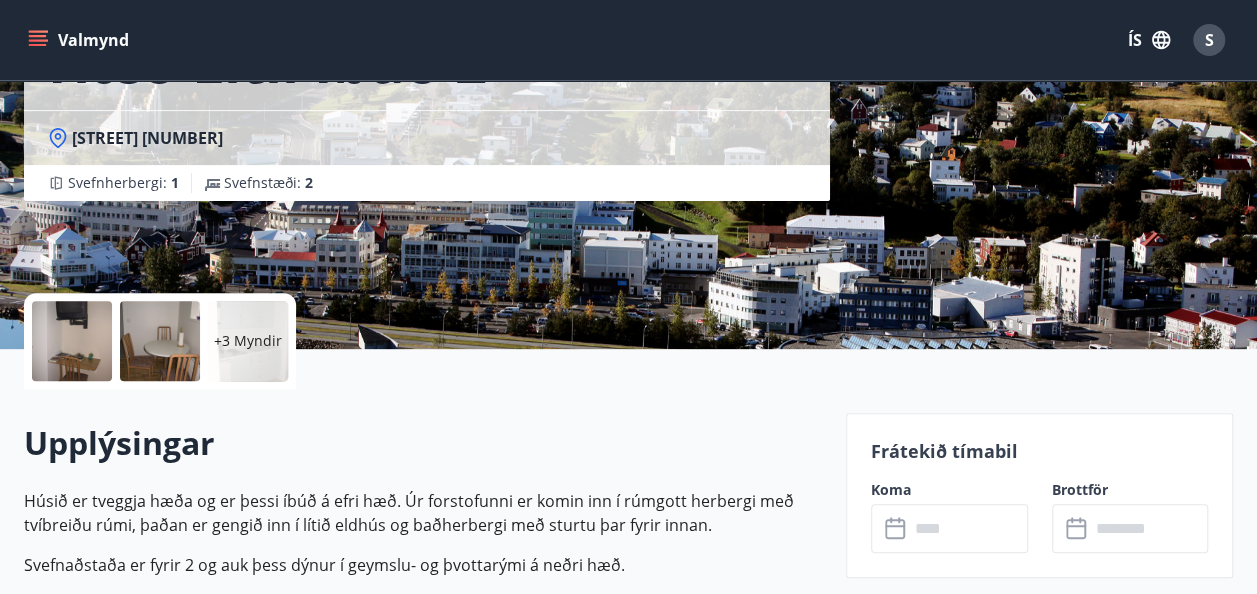 scroll, scrollTop: 400, scrollLeft: 0, axis: vertical 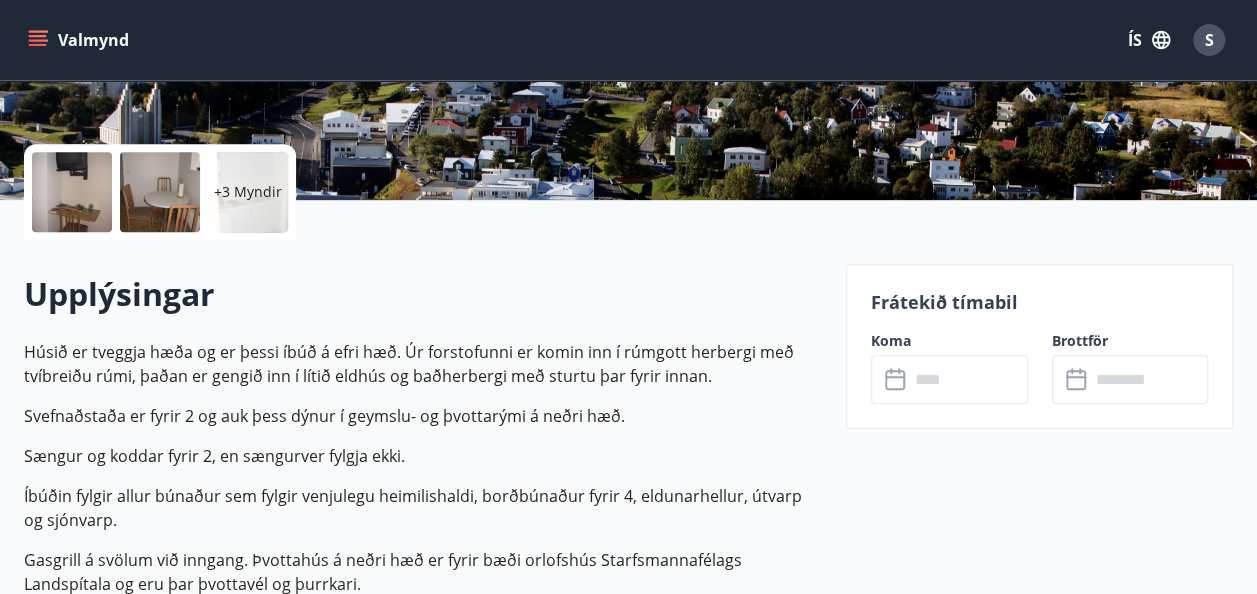 click at bounding box center (968, 379) 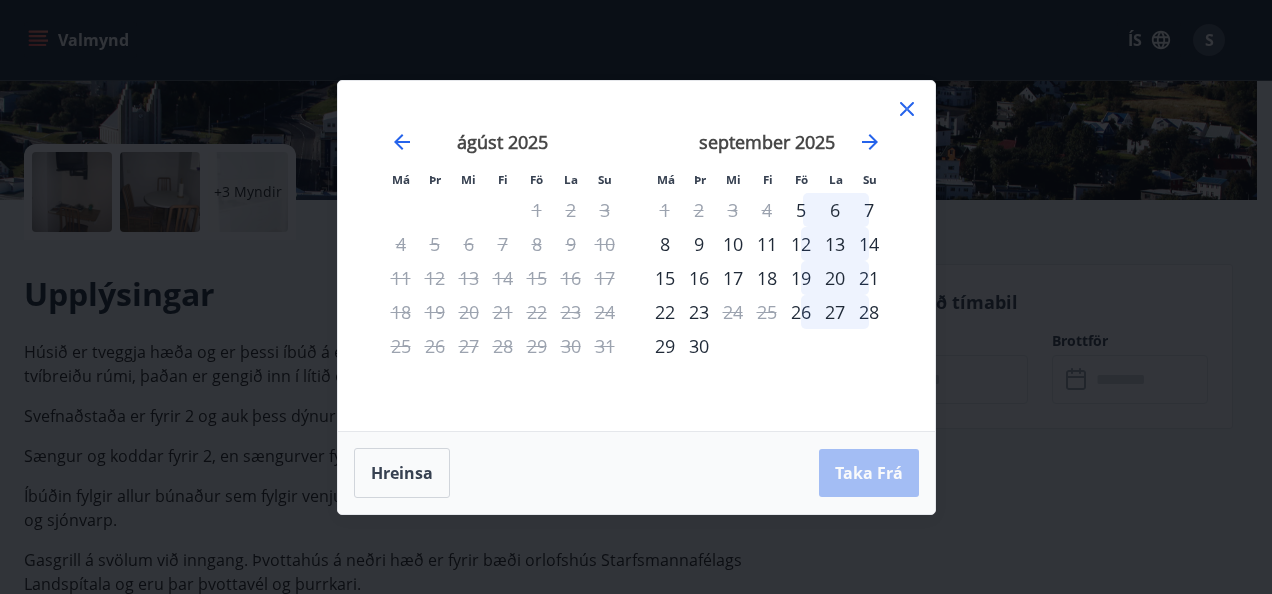 click 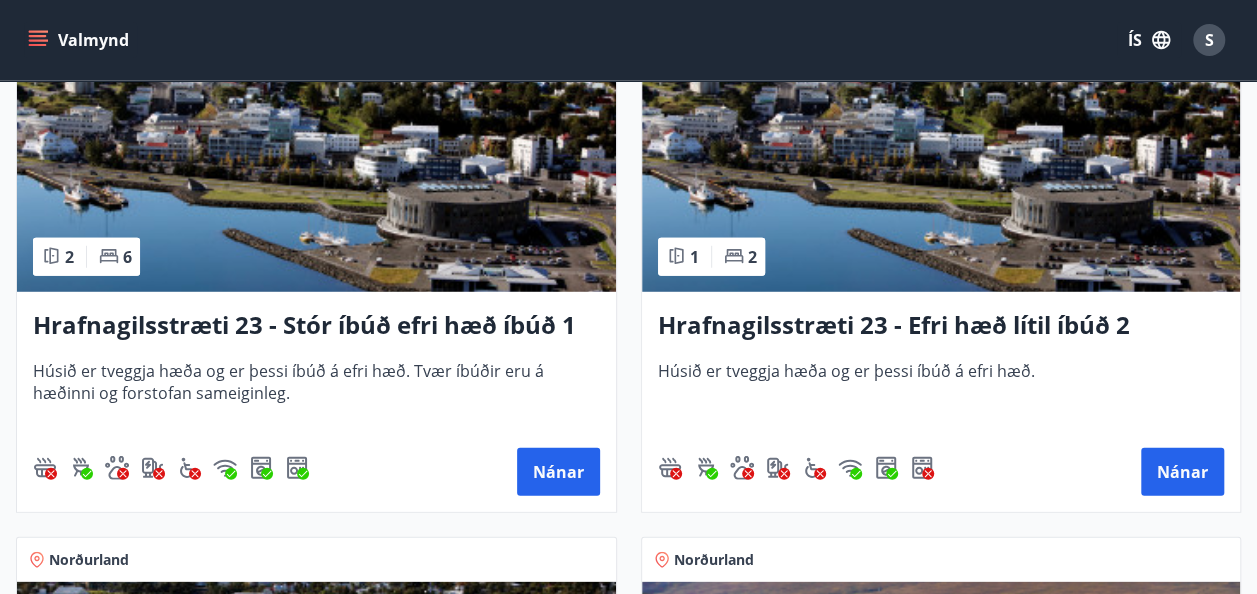 scroll, scrollTop: 2640, scrollLeft: 0, axis: vertical 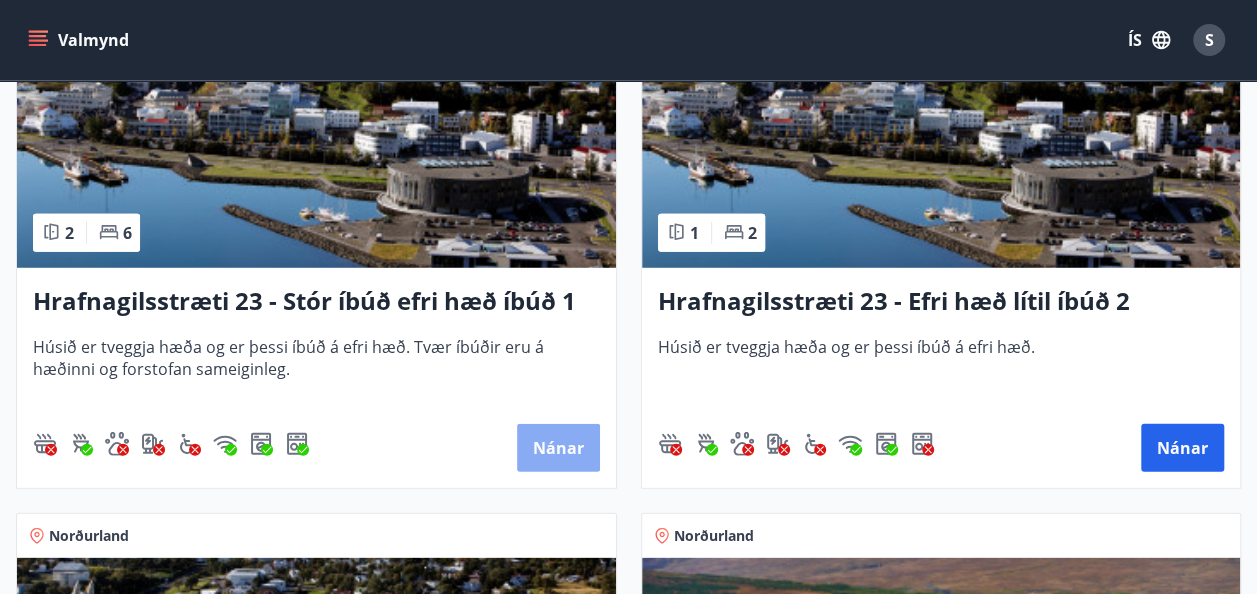 click on "Nánar" at bounding box center (558, 448) 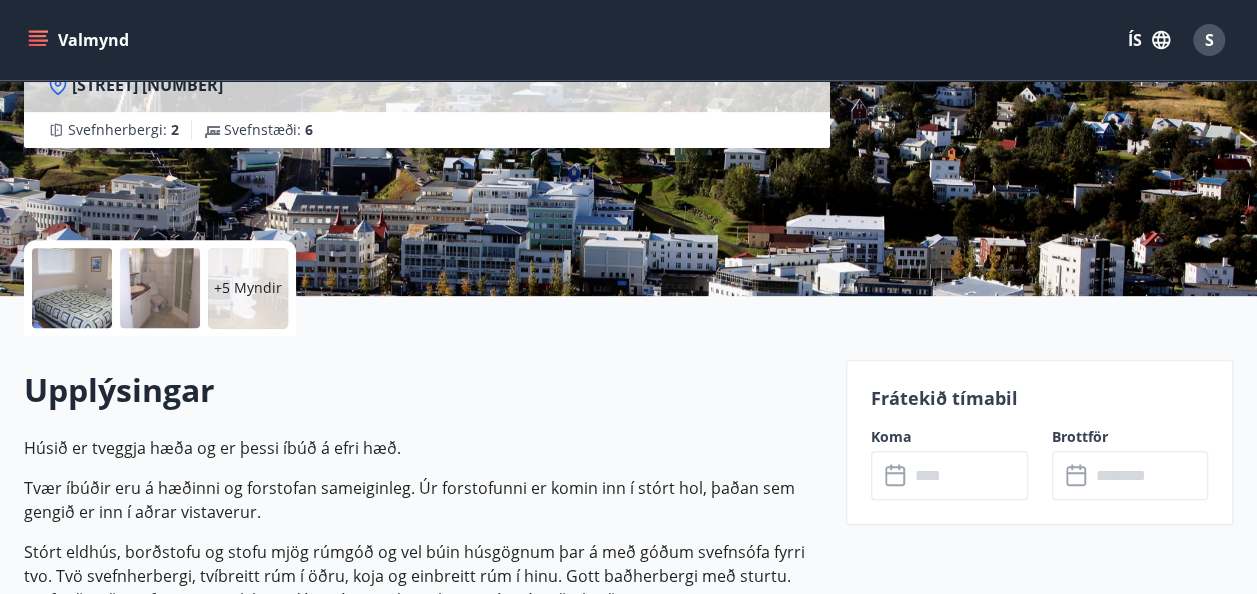 scroll, scrollTop: 360, scrollLeft: 0, axis: vertical 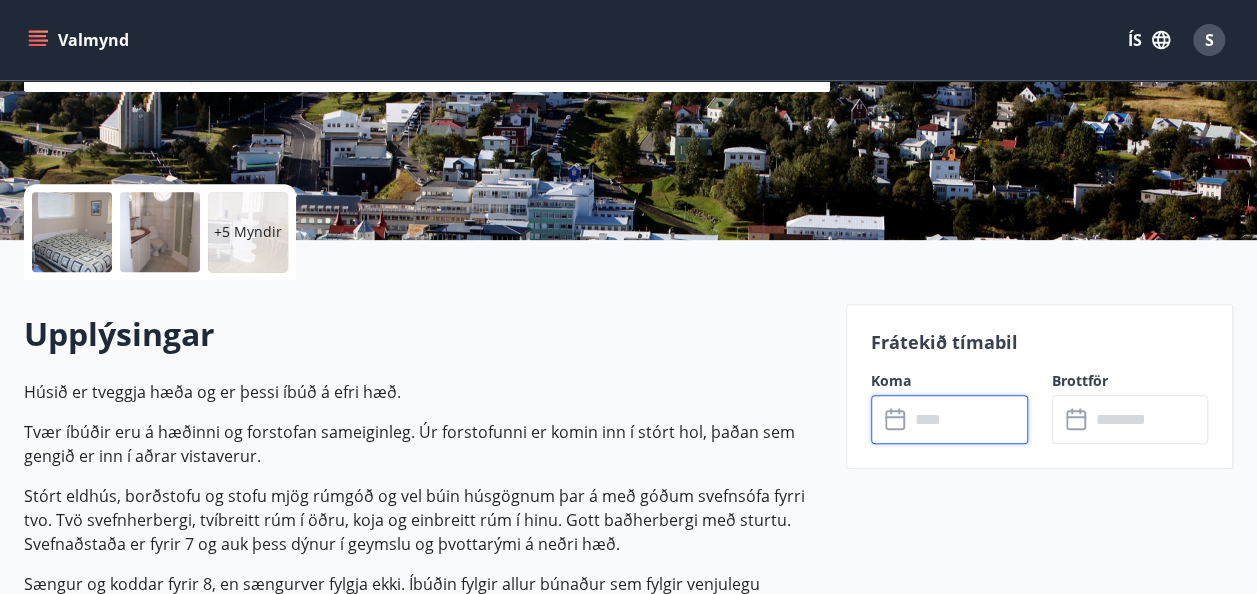 click at bounding box center [968, 419] 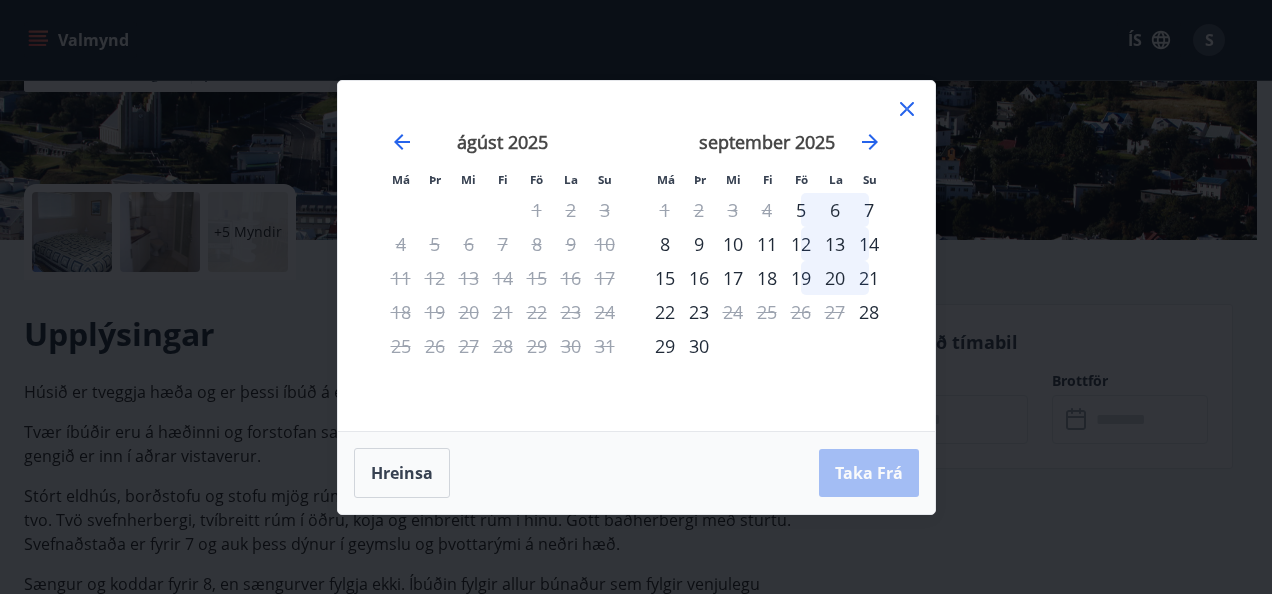click 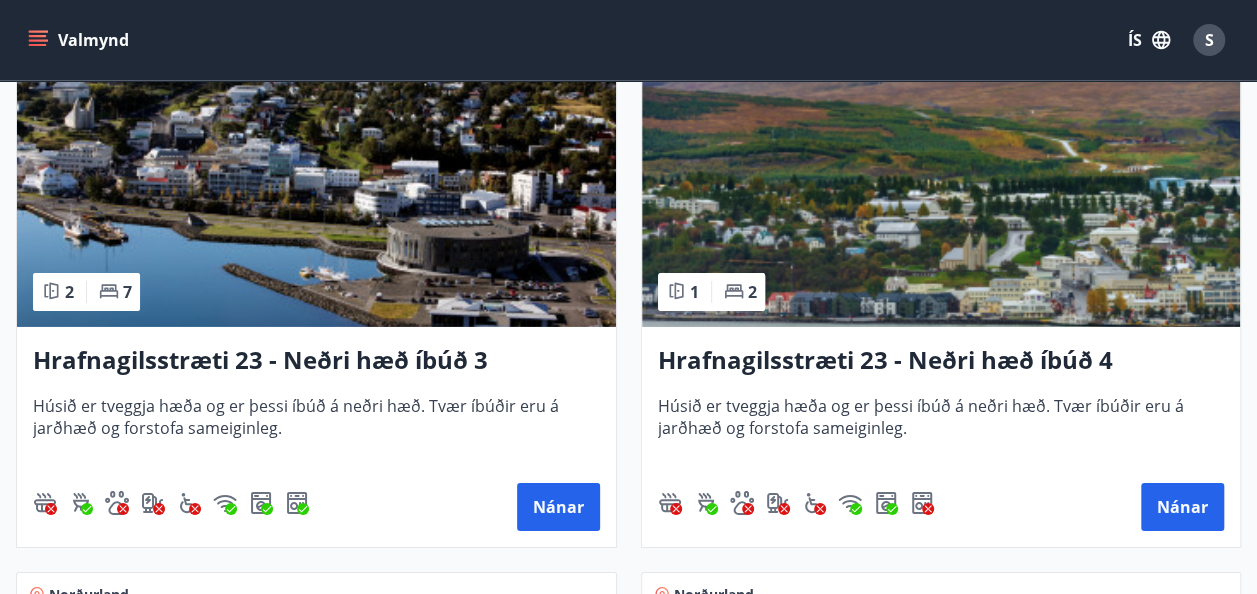 scroll, scrollTop: 3160, scrollLeft: 0, axis: vertical 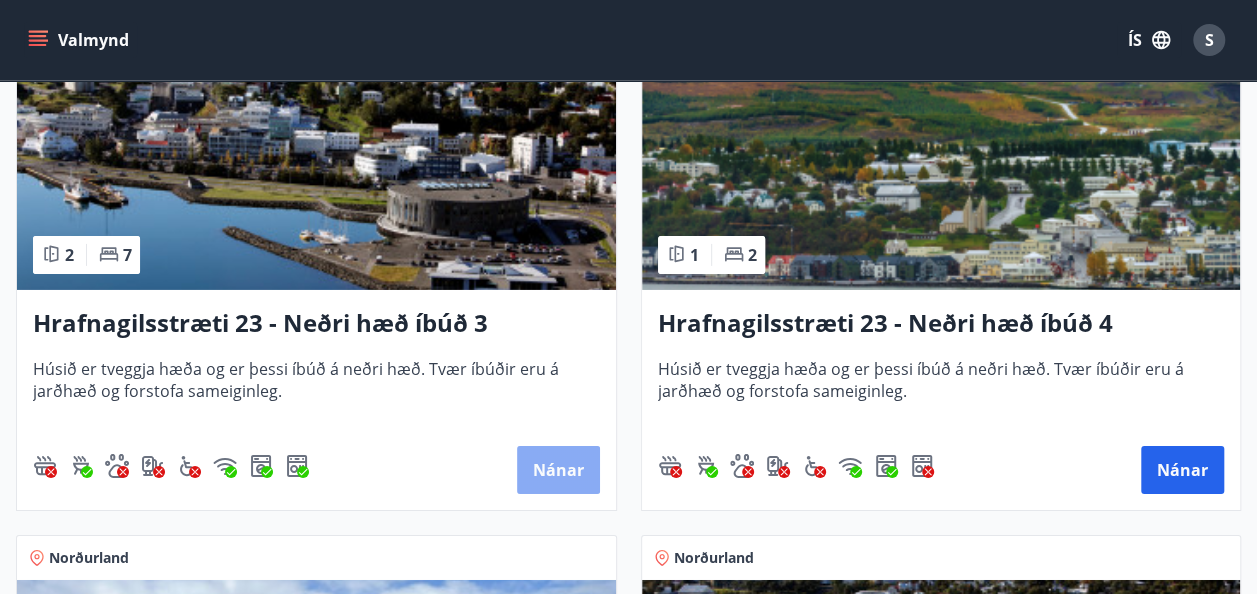 click on "Nánar" at bounding box center (558, 470) 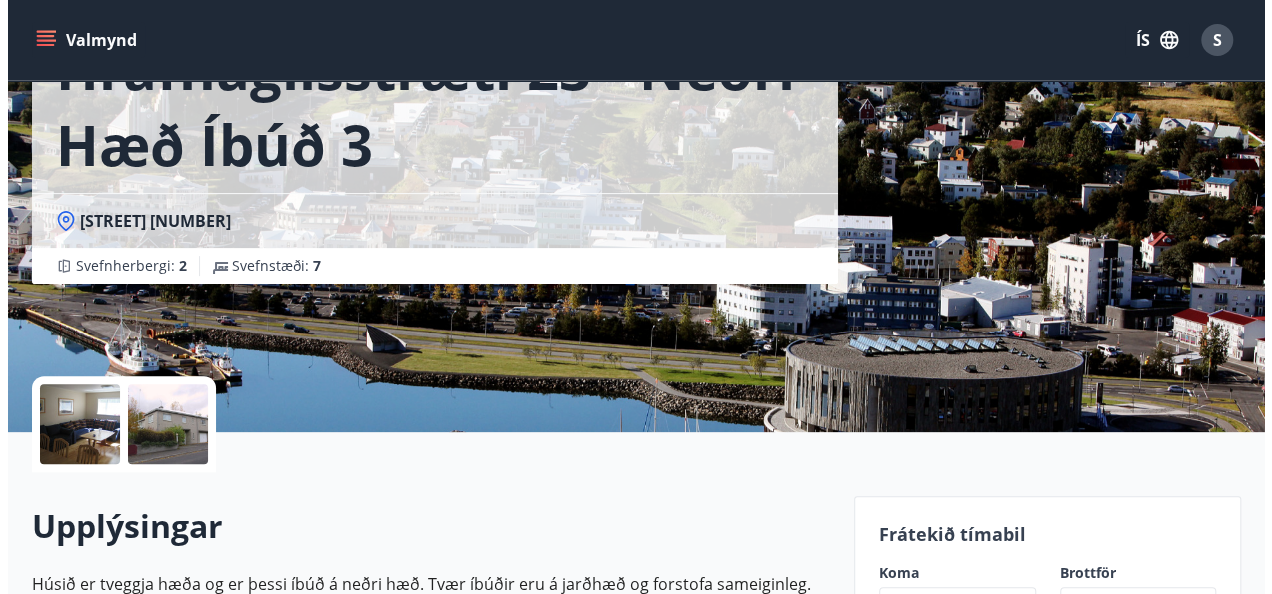 scroll, scrollTop: 200, scrollLeft: 0, axis: vertical 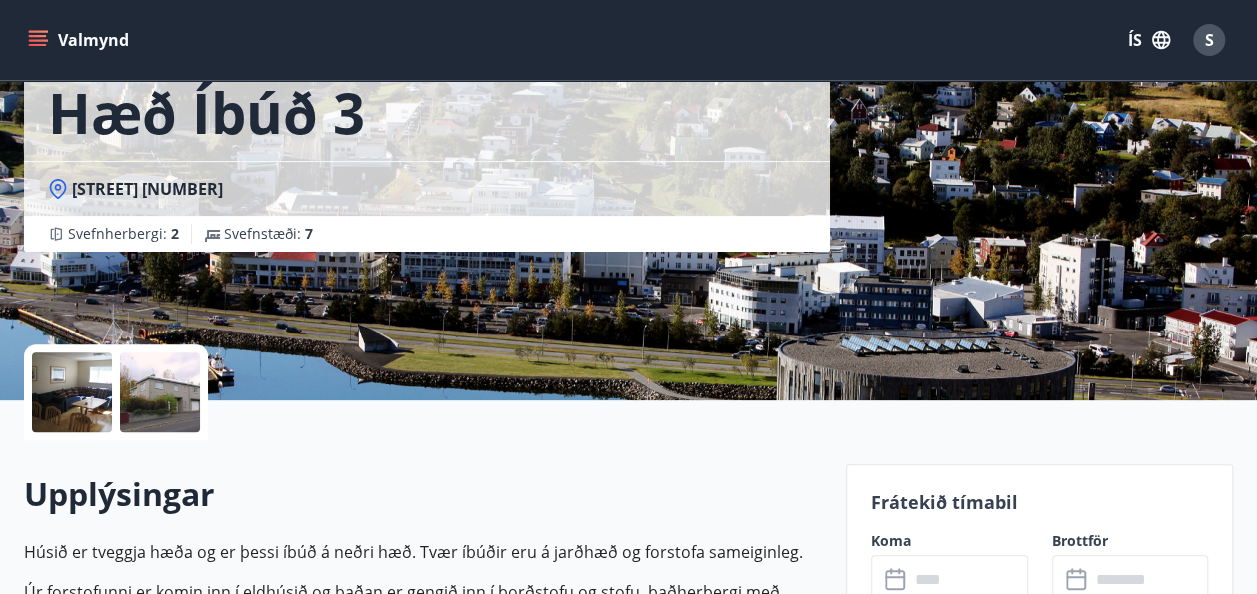 click at bounding box center [968, 579] 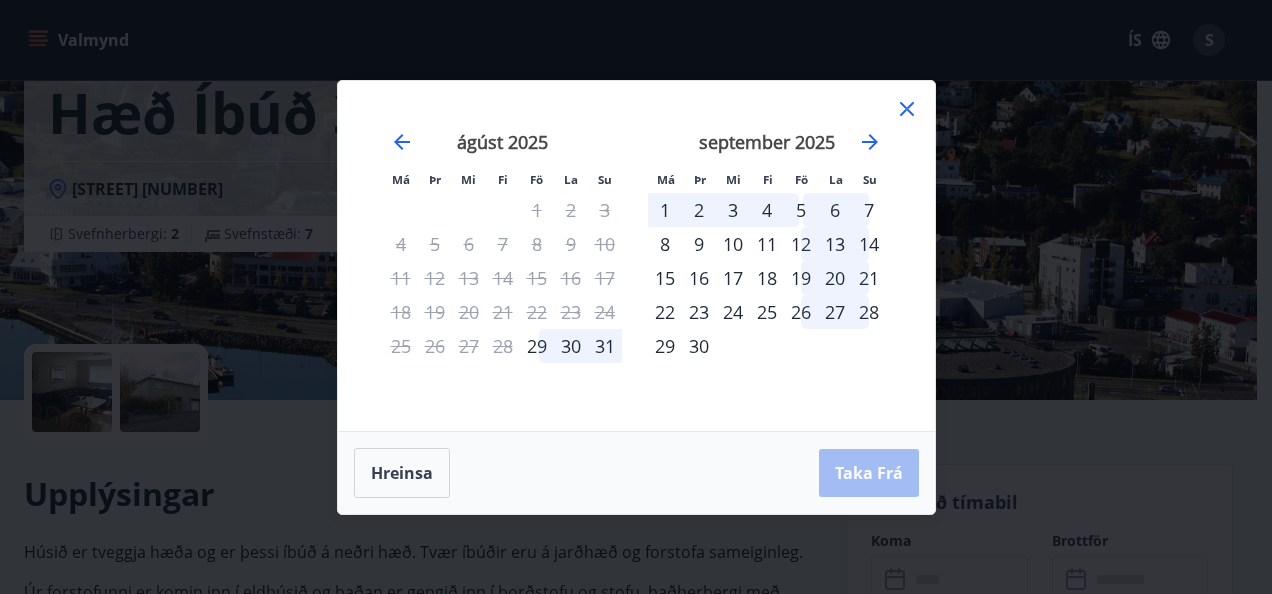 click 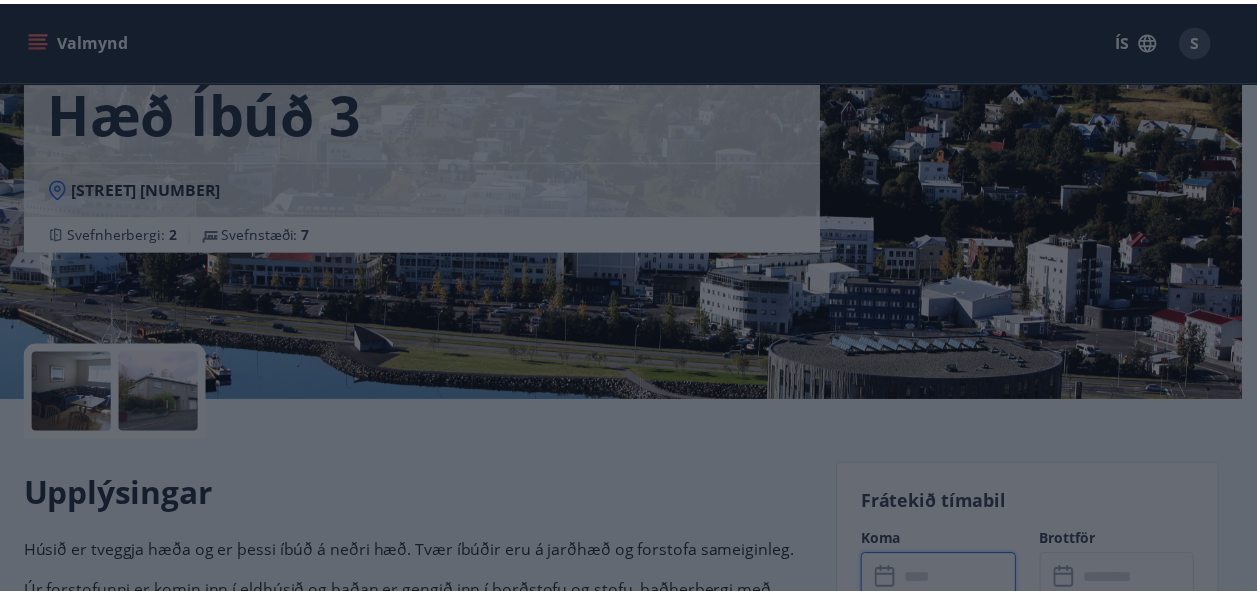 scroll, scrollTop: 210, scrollLeft: 0, axis: vertical 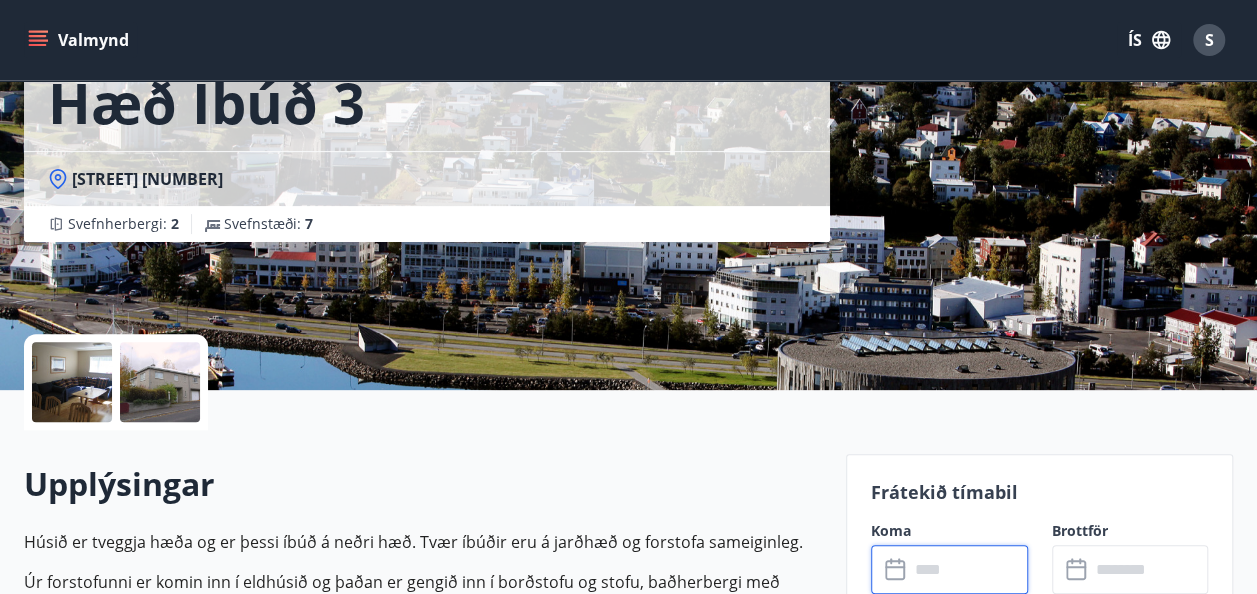 click on "Hrafnagilsstræti 23 - Neðri hæð íbúð 3 Hrafnagilsstræti 23 Svefnherbergi : 2 Svefnstæði : 7" at bounding box center (628, 90) 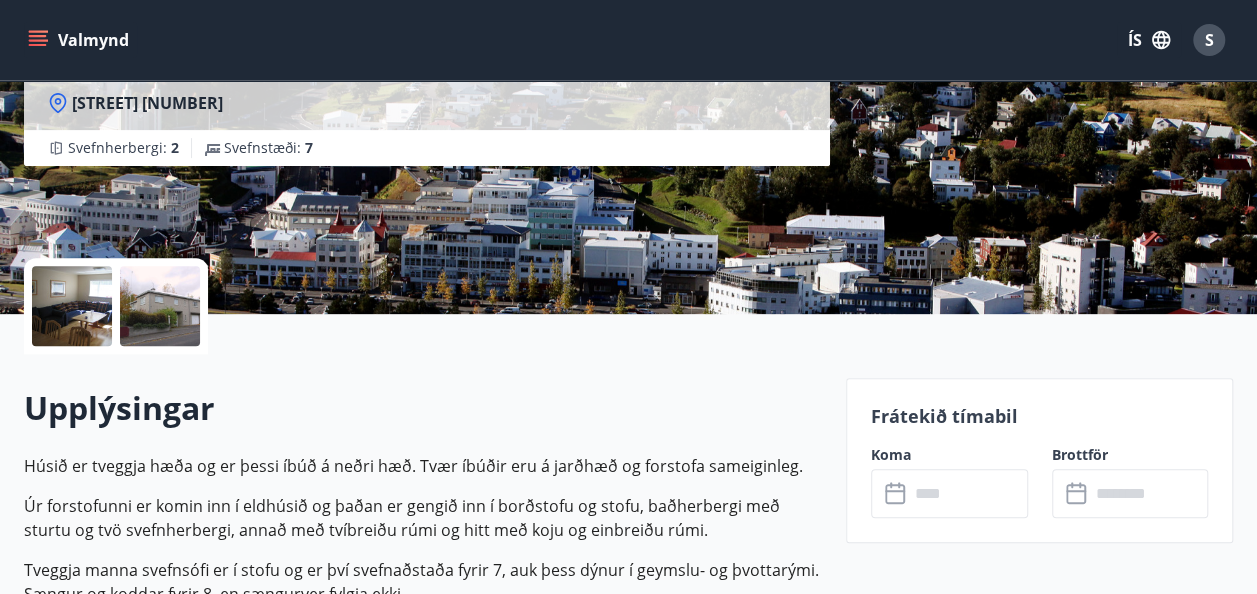 scroll, scrollTop: 290, scrollLeft: 0, axis: vertical 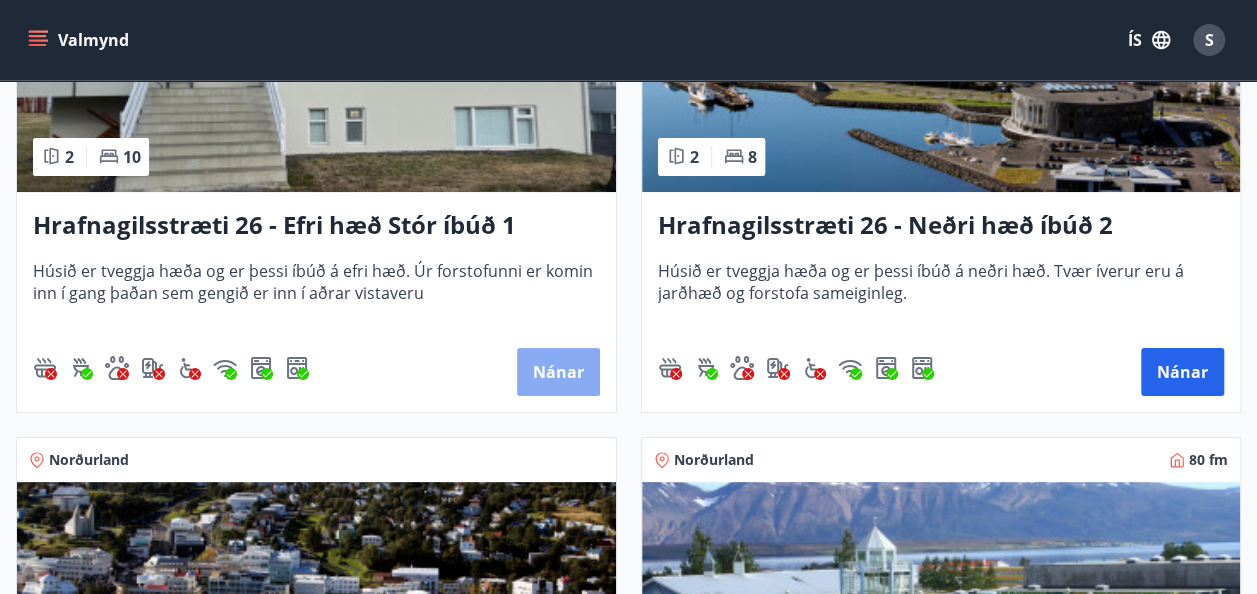 click on "Nánar" at bounding box center (558, 372) 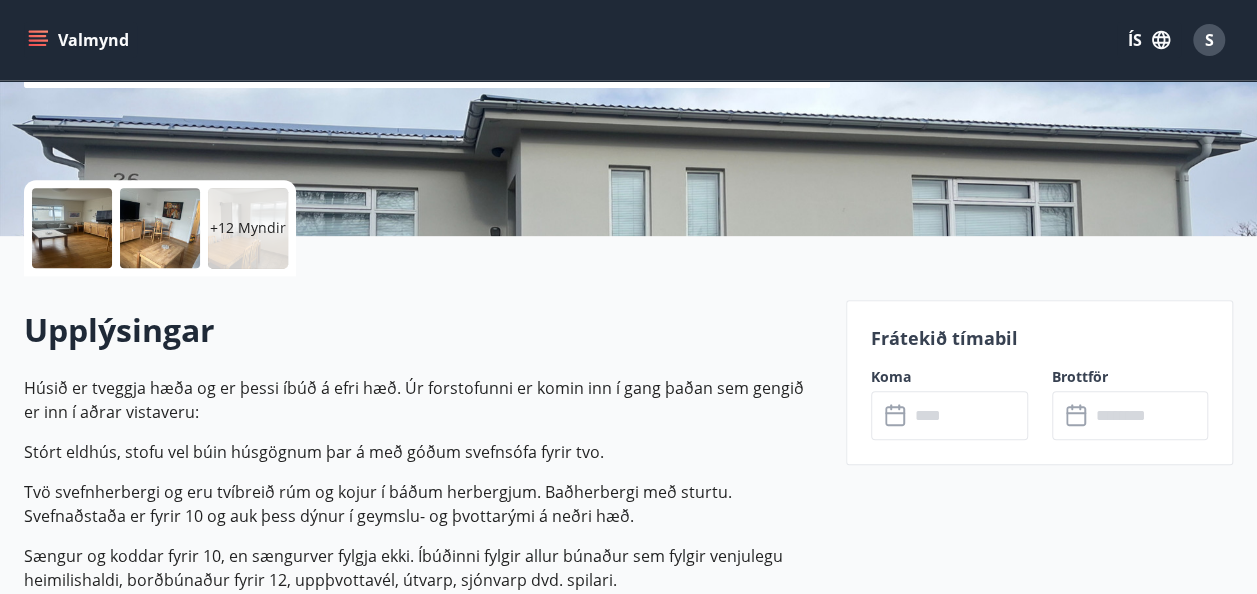 scroll, scrollTop: 400, scrollLeft: 0, axis: vertical 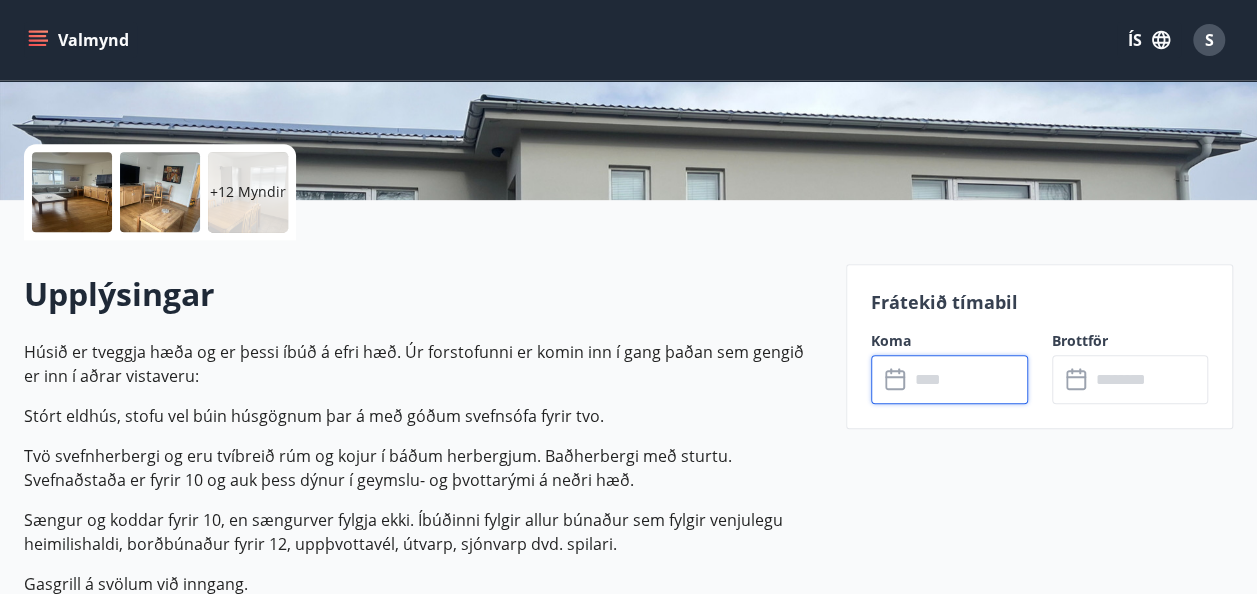 click at bounding box center [968, 379] 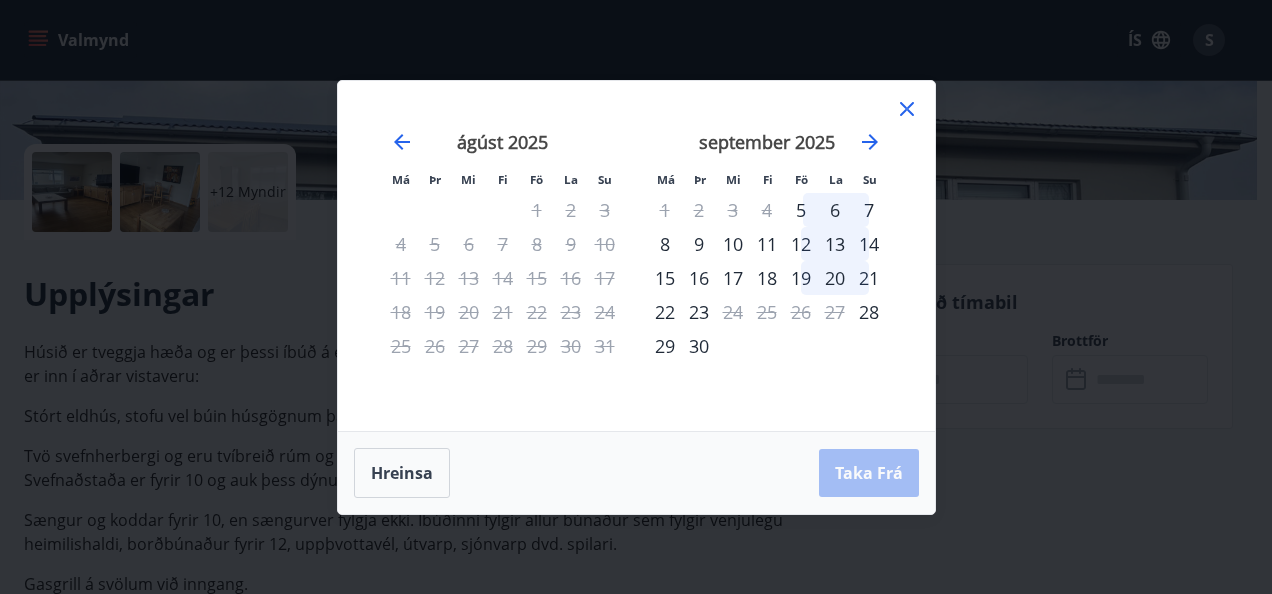 click 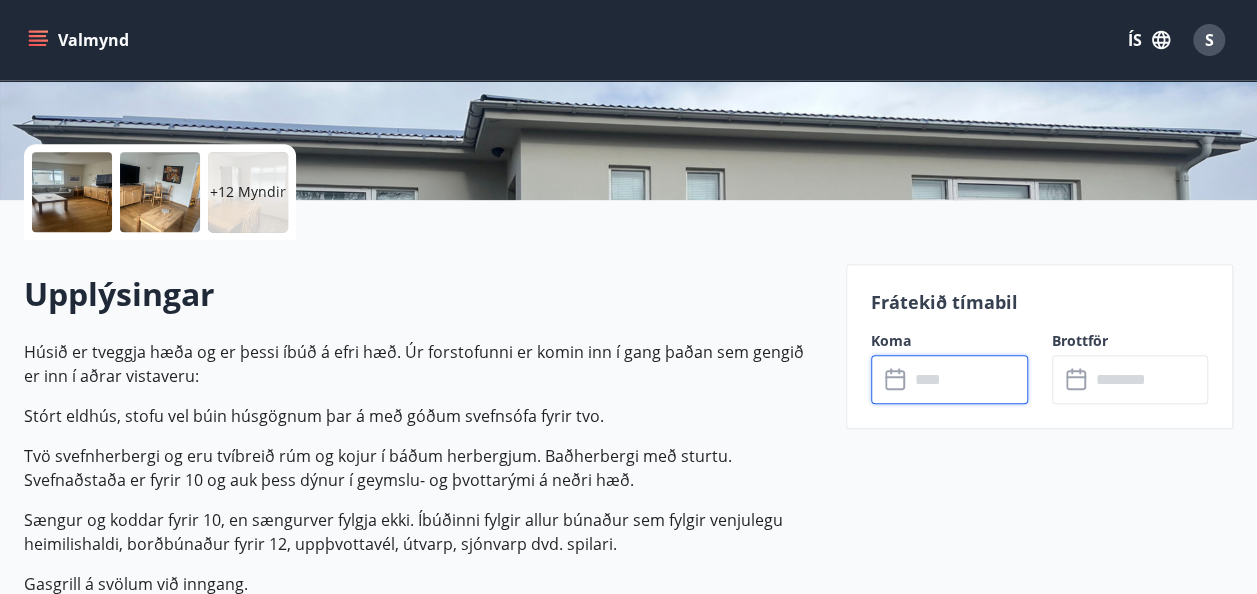 click on "Hrafnagilsstræti 26 - Efri hæð Stór íbúð 1 Hrafnagilsstræti 26 Svefnherbergi : 2 Svefnstæði : 10" at bounding box center (628, -100) 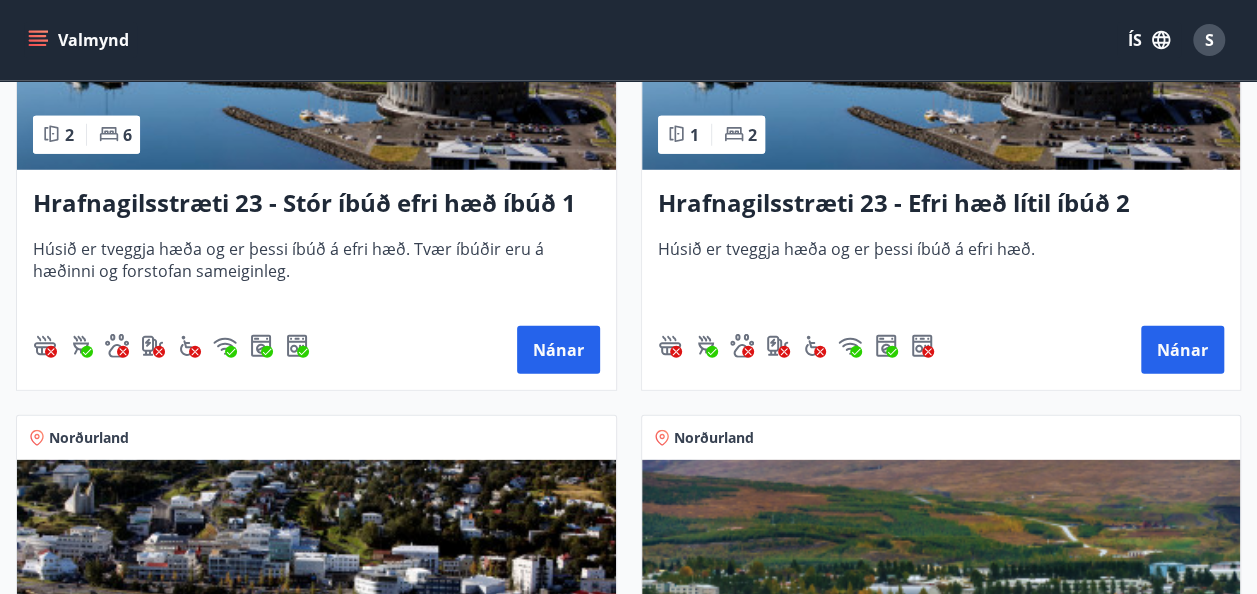 scroll, scrollTop: 2760, scrollLeft: 0, axis: vertical 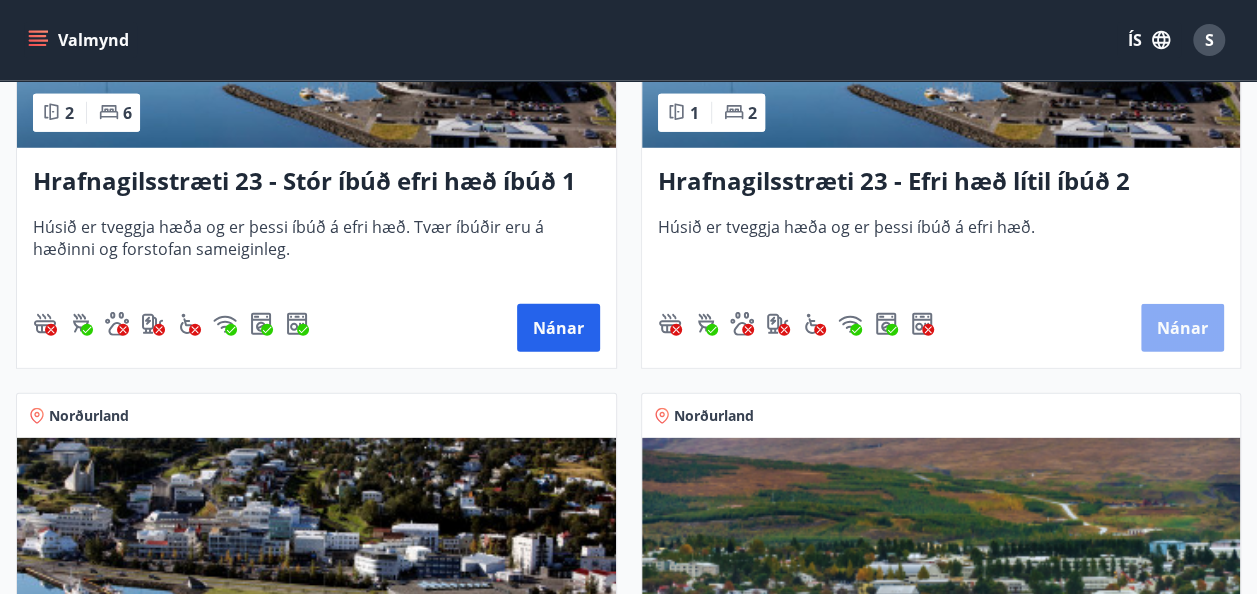 click on "Nánar" at bounding box center [1182, 328] 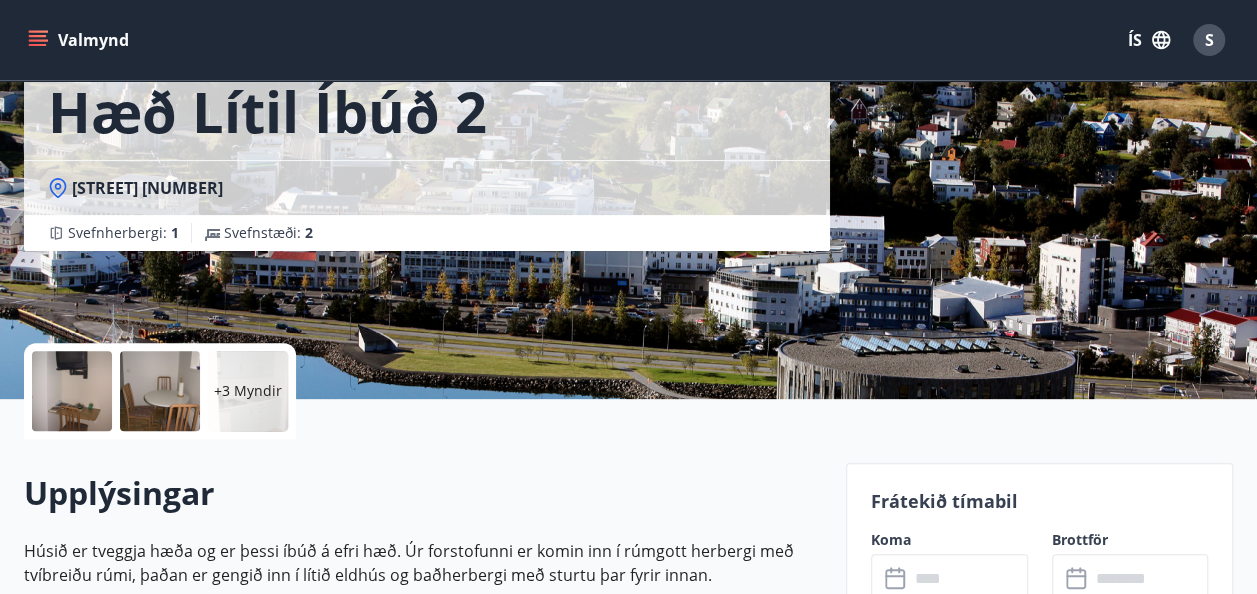 scroll, scrollTop: 400, scrollLeft: 0, axis: vertical 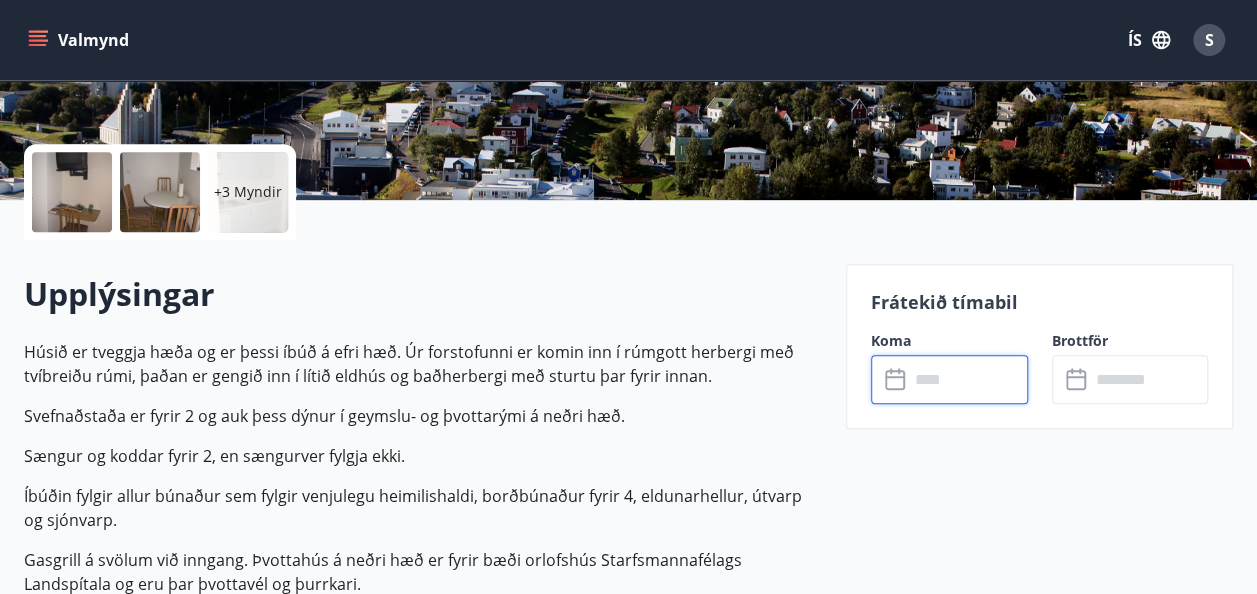 click at bounding box center (968, 379) 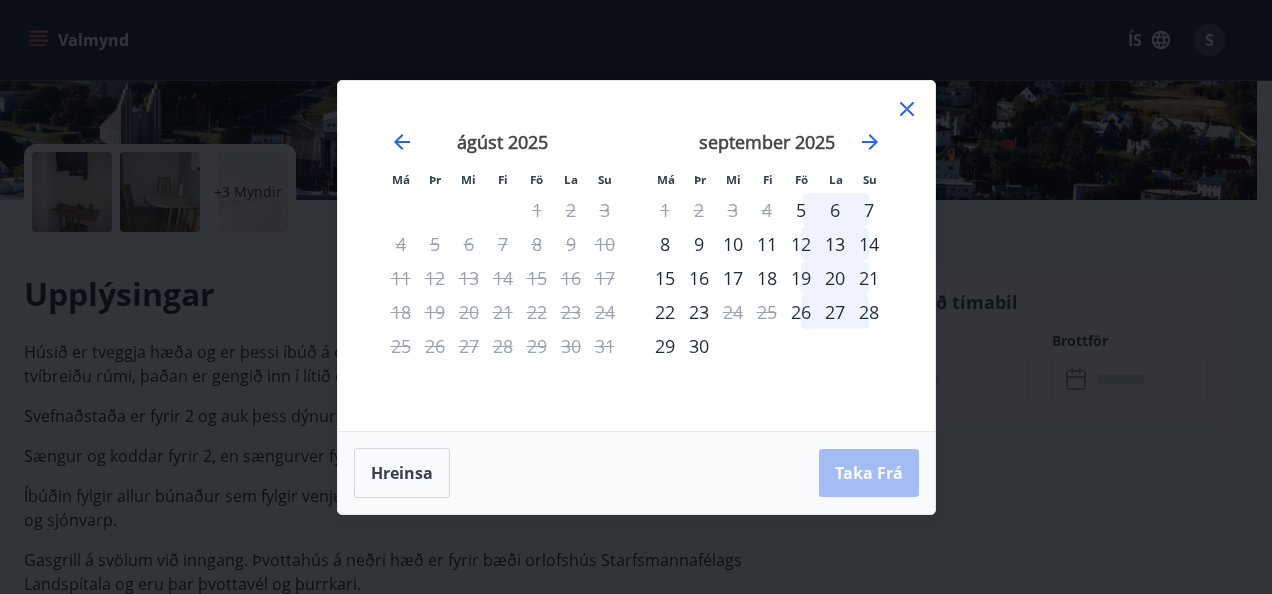 click 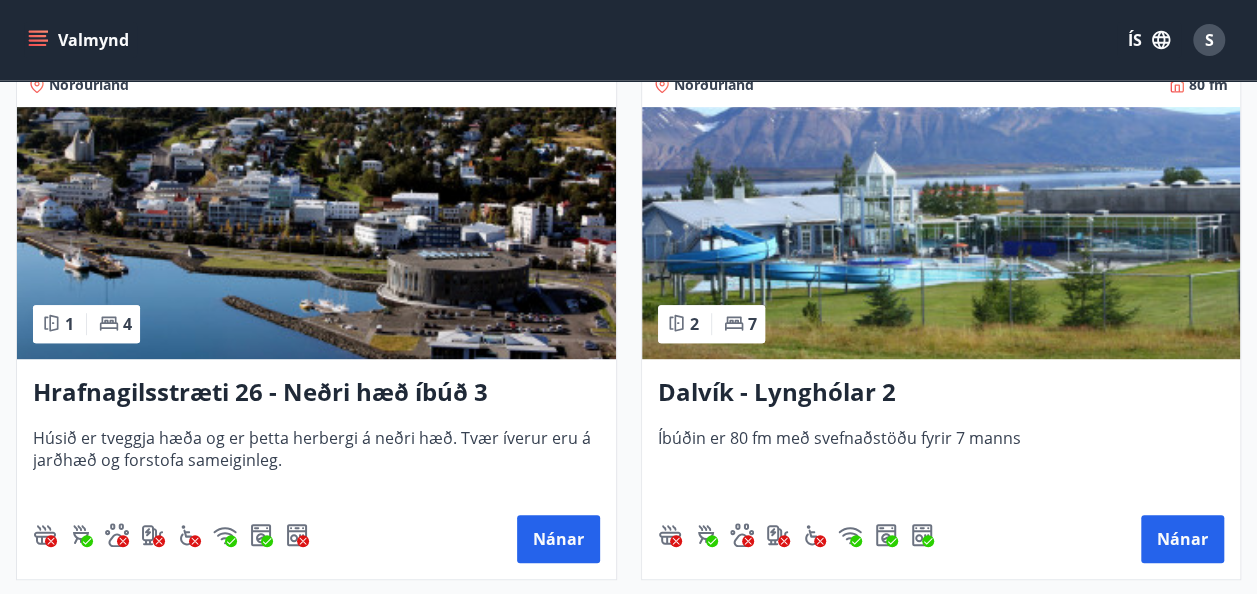 scroll, scrollTop: 4200, scrollLeft: 0, axis: vertical 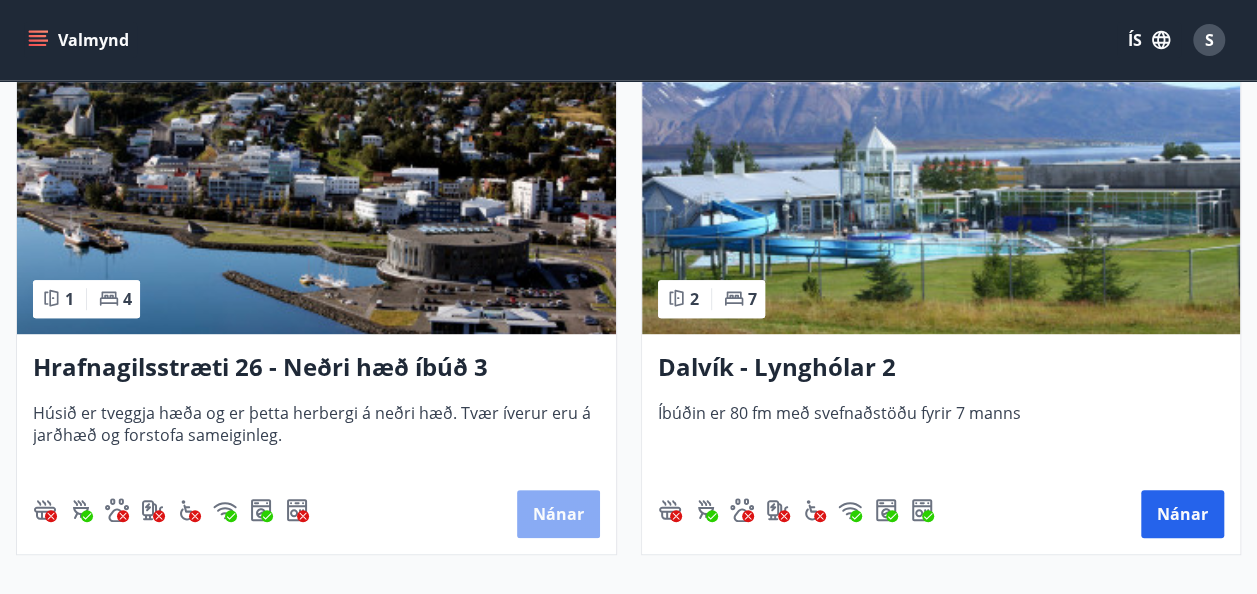 click on "Nánar" at bounding box center [558, 514] 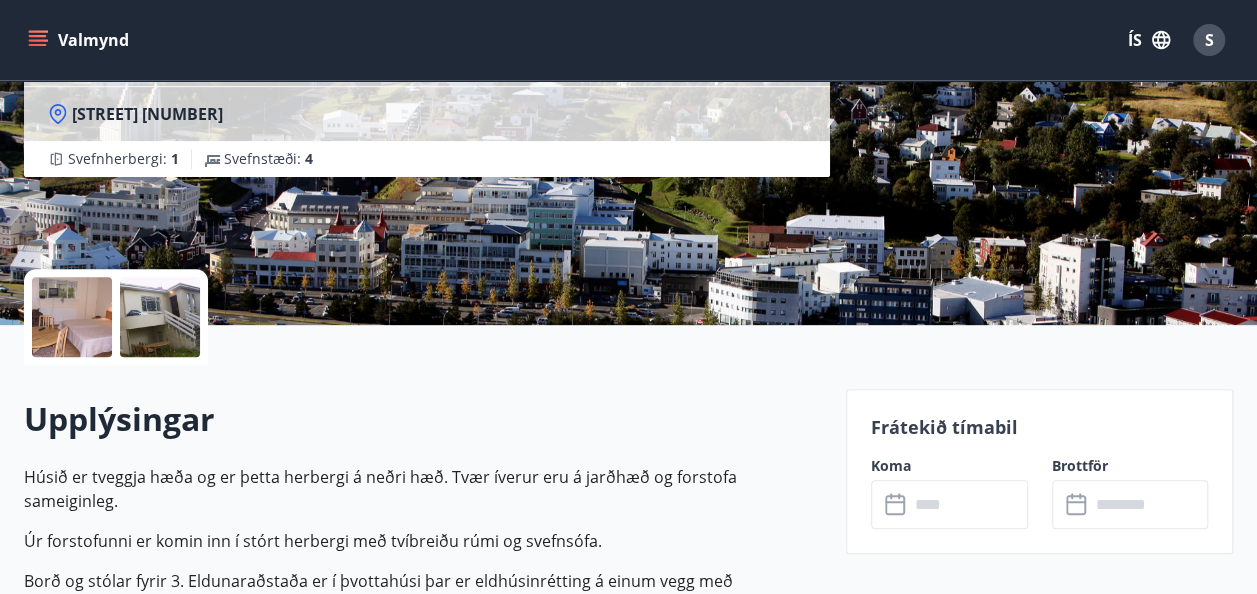 scroll, scrollTop: 280, scrollLeft: 0, axis: vertical 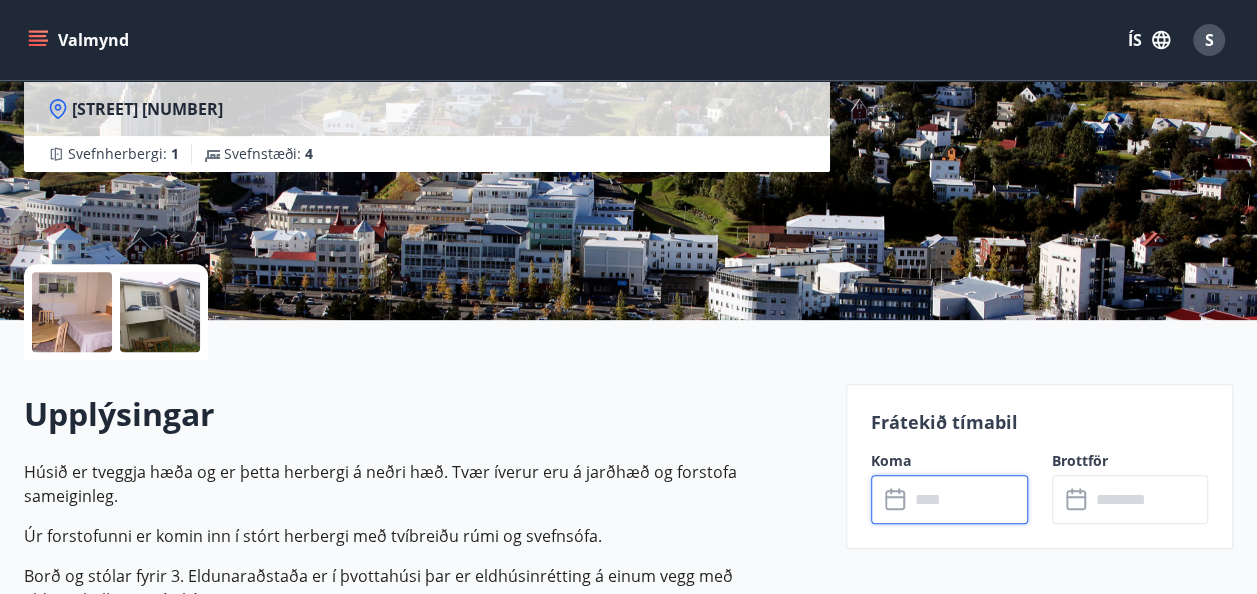 click at bounding box center (968, 499) 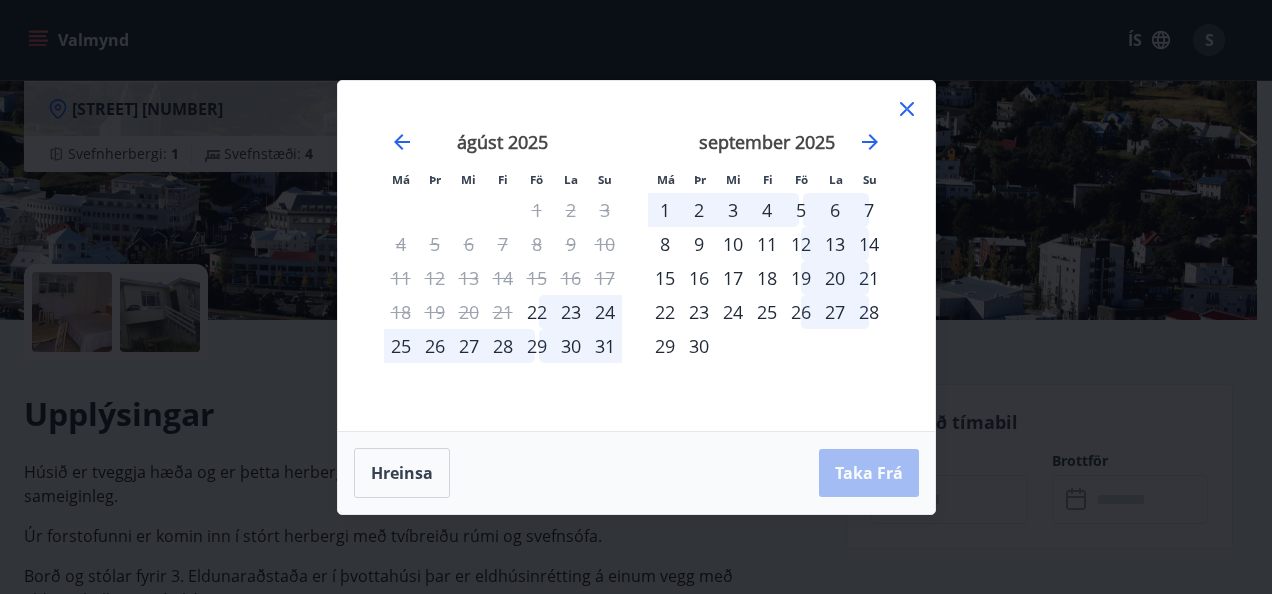 click on "Hreinsa Taka Frá" at bounding box center (636, 473) 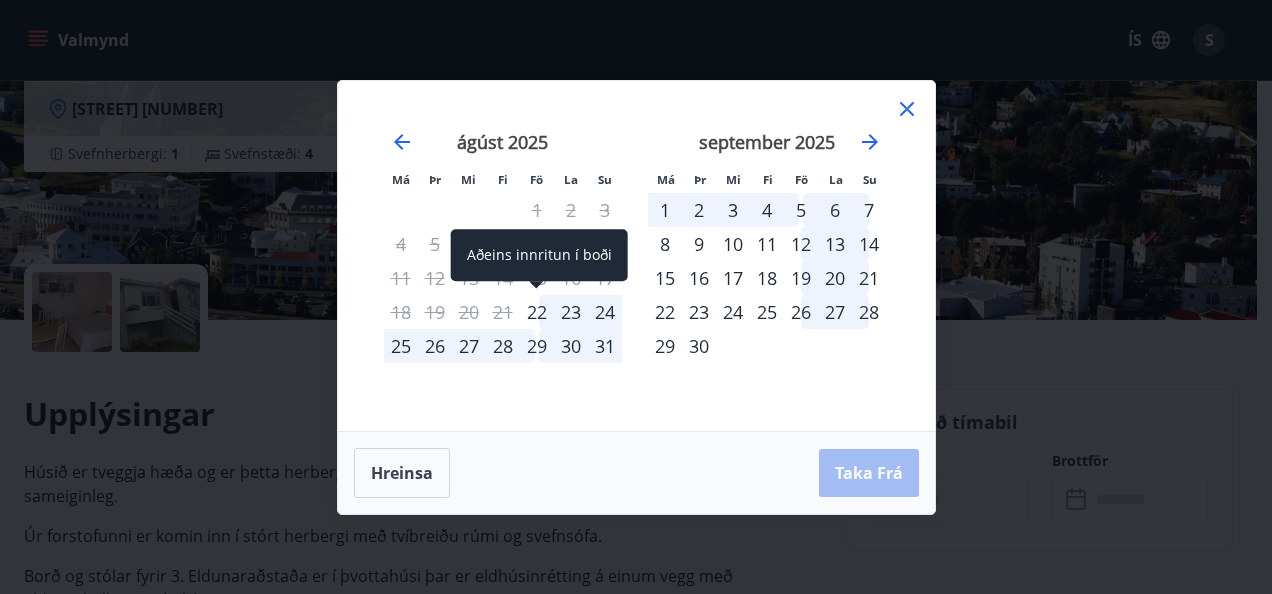 click on "22" at bounding box center [537, 312] 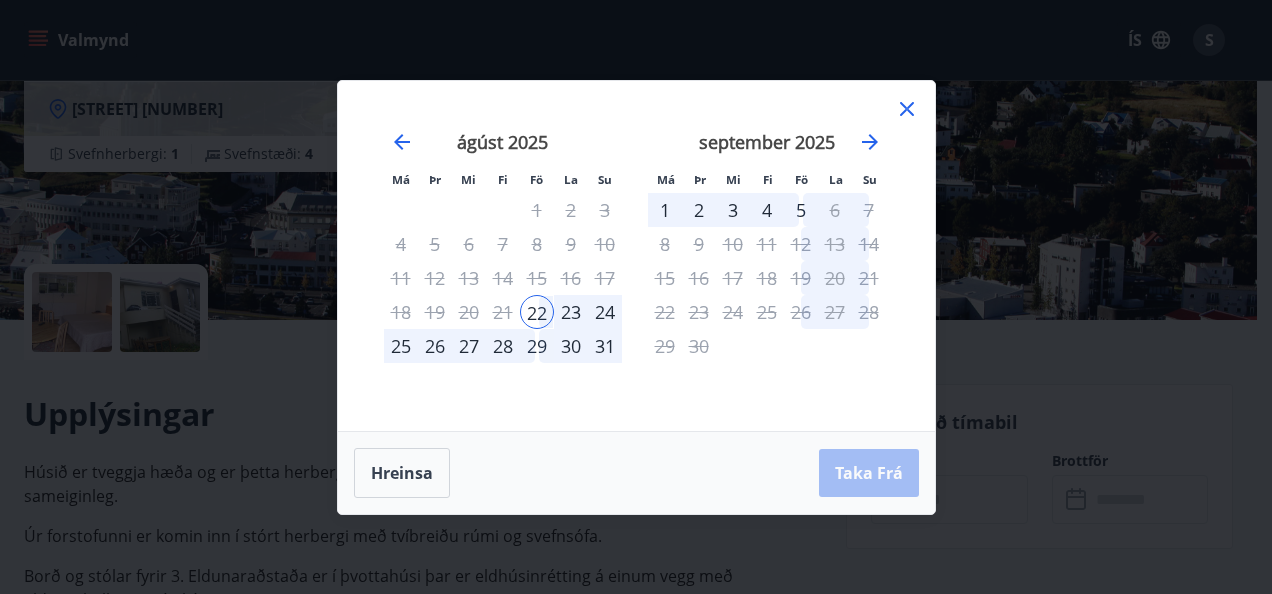 click on "Hreinsa Taka Frá" at bounding box center (636, 473) 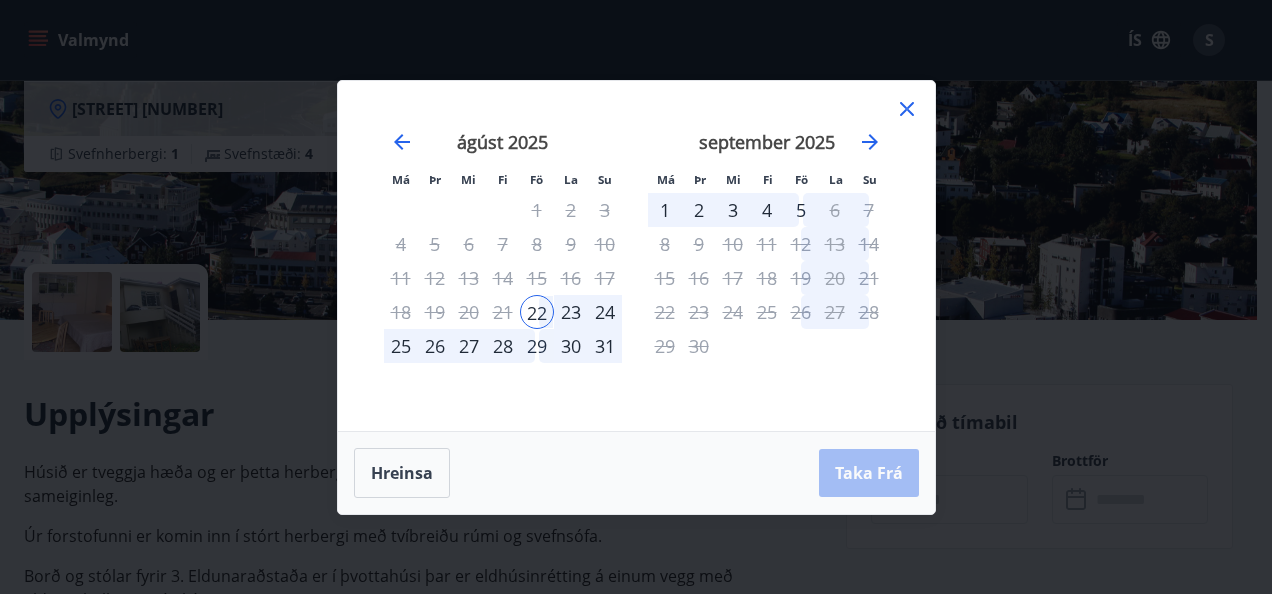 click 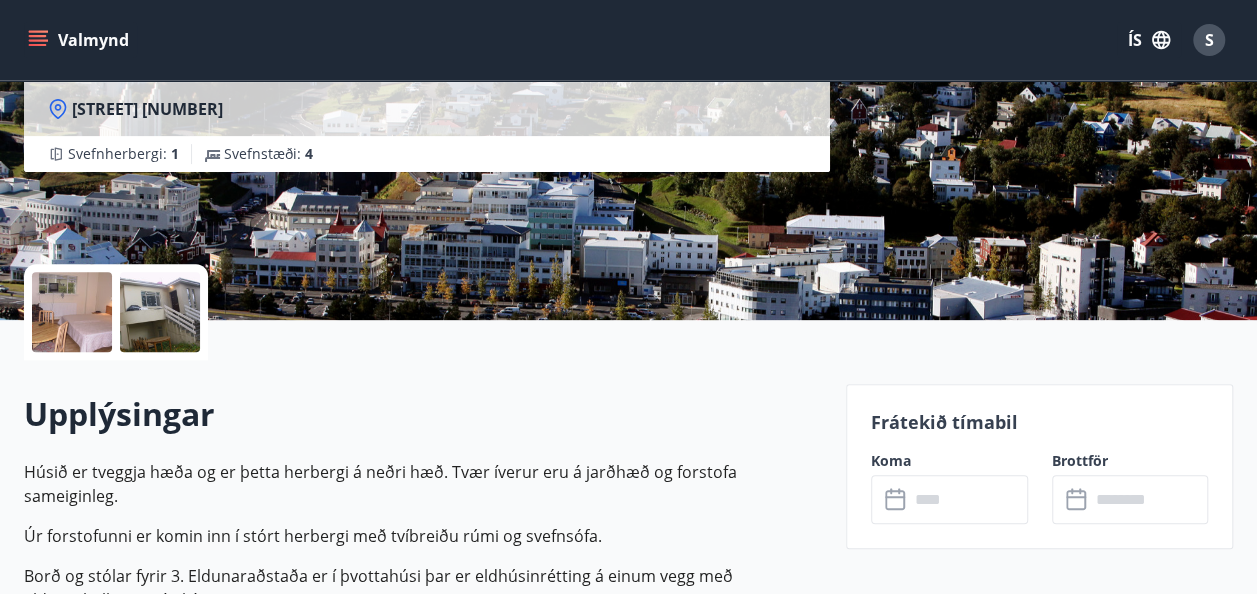 click on "Hrafnagilsstræti 26 - Neðri hæð íbúð 3 Hrafnagilsstræti 26 Svefnherbergi : 1 Svefnstæði : 4" at bounding box center (628, 20) 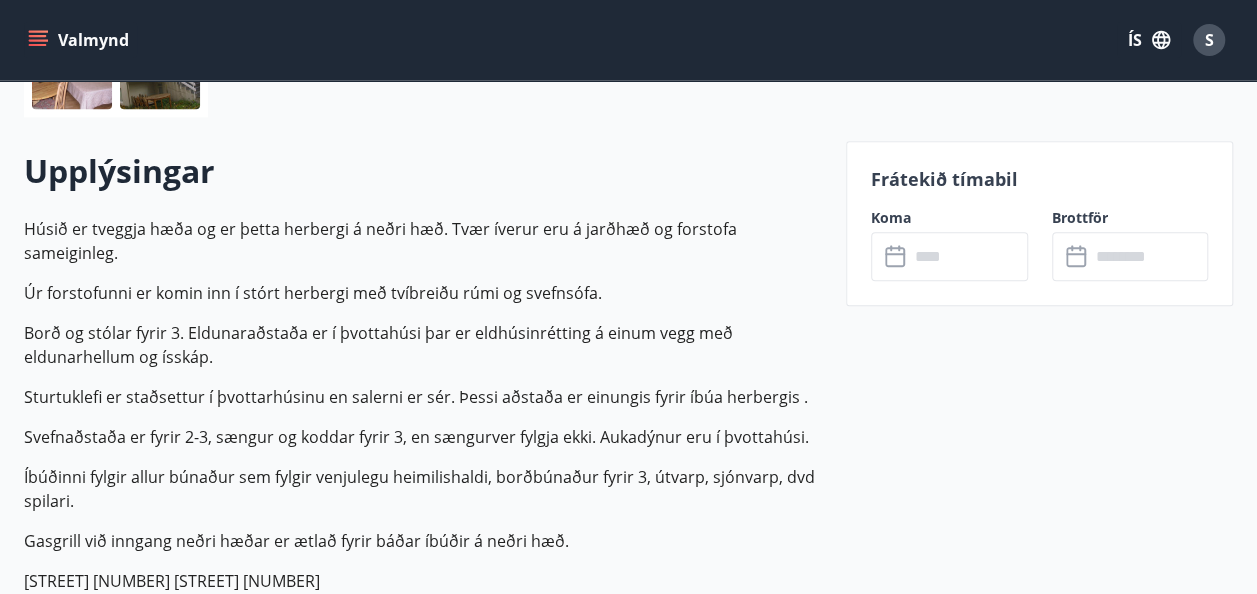 scroll, scrollTop: 520, scrollLeft: 0, axis: vertical 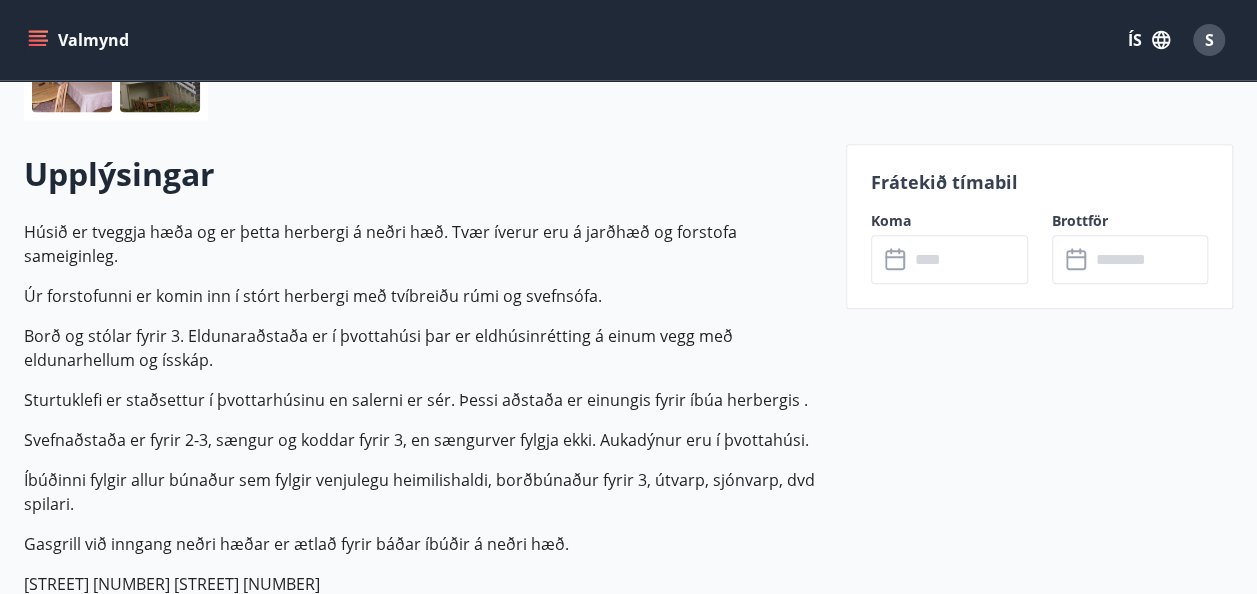 click at bounding box center (968, 259) 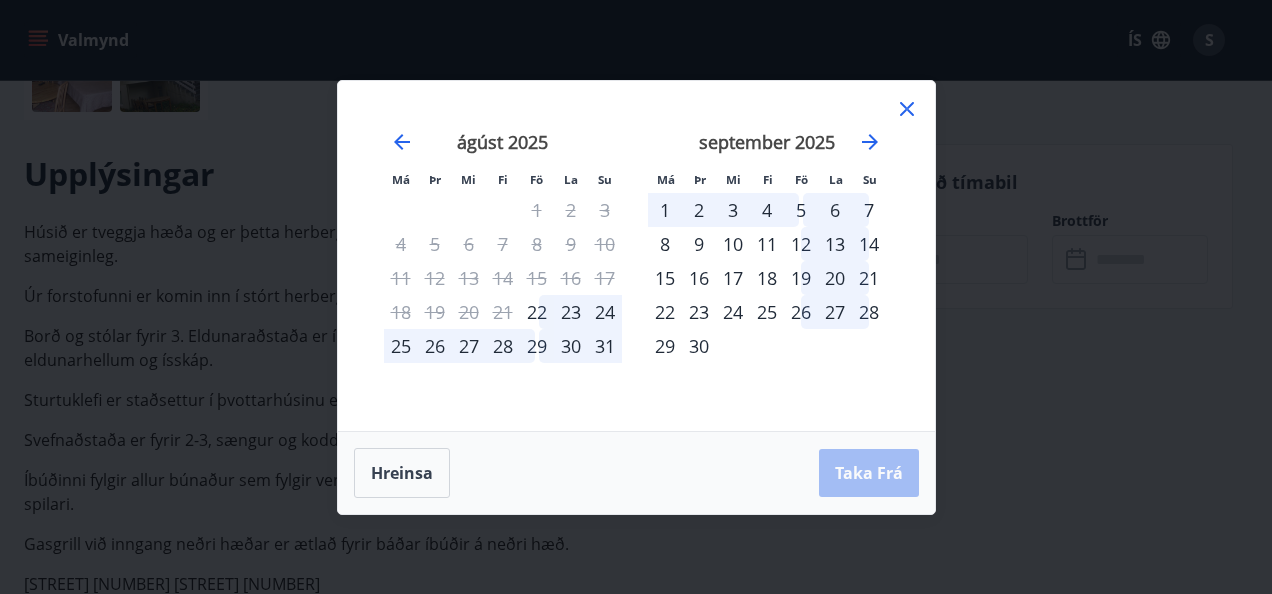 click 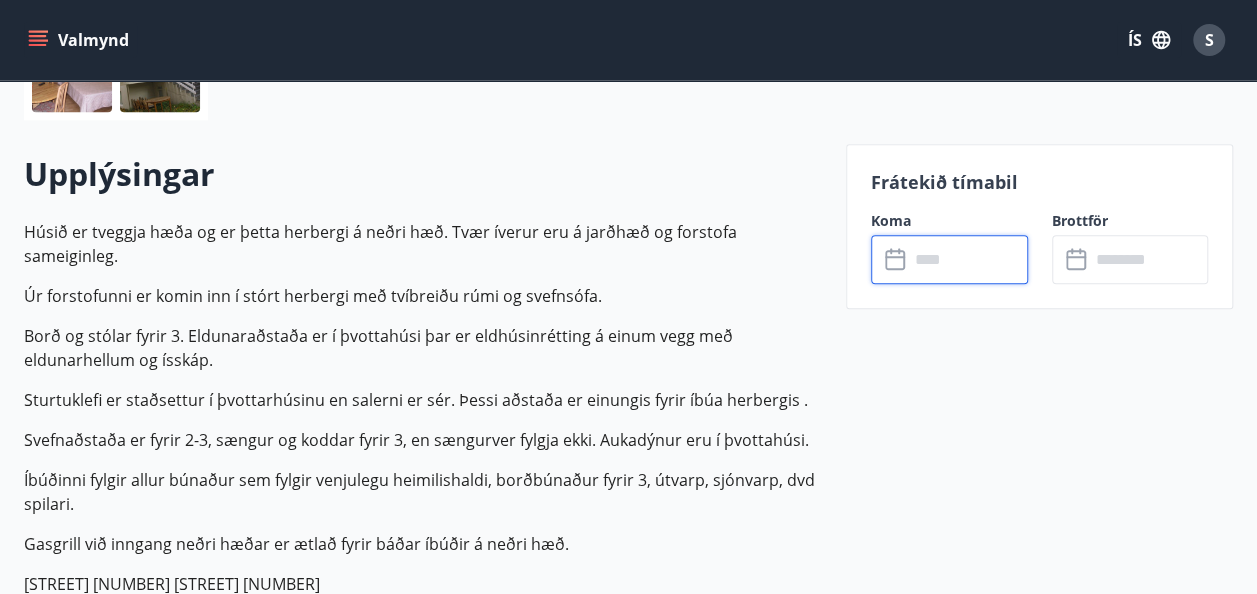 click on "Frátekið tímabil Koma ​ ​ Brottför ​ ​" at bounding box center (1027, 1726) 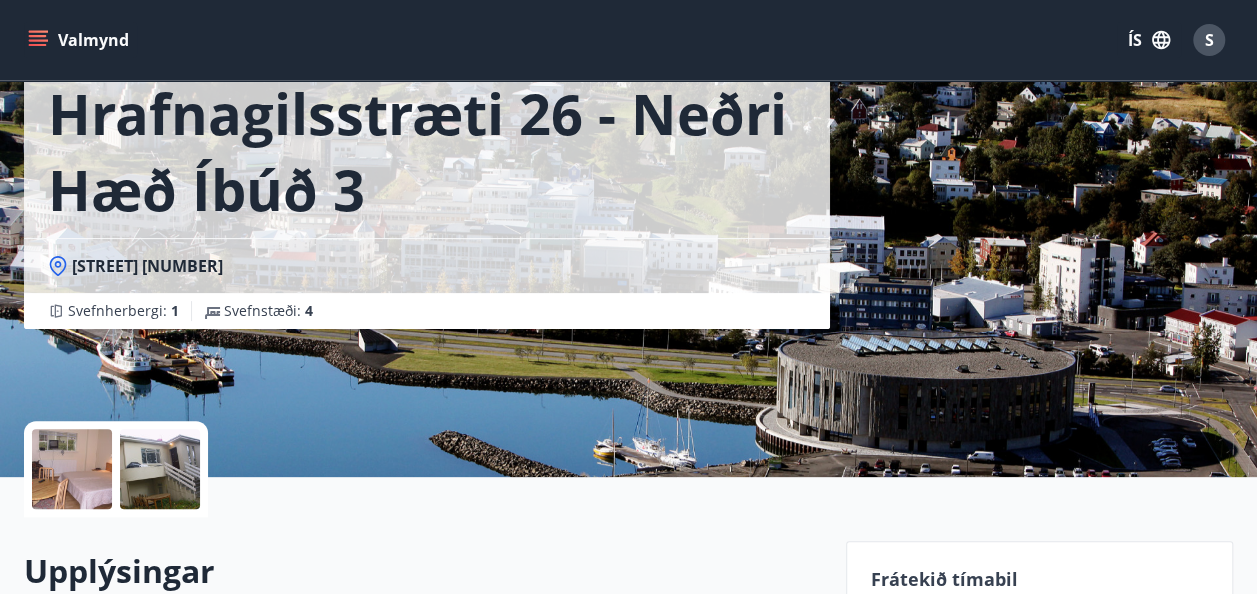 scroll, scrollTop: 120, scrollLeft: 0, axis: vertical 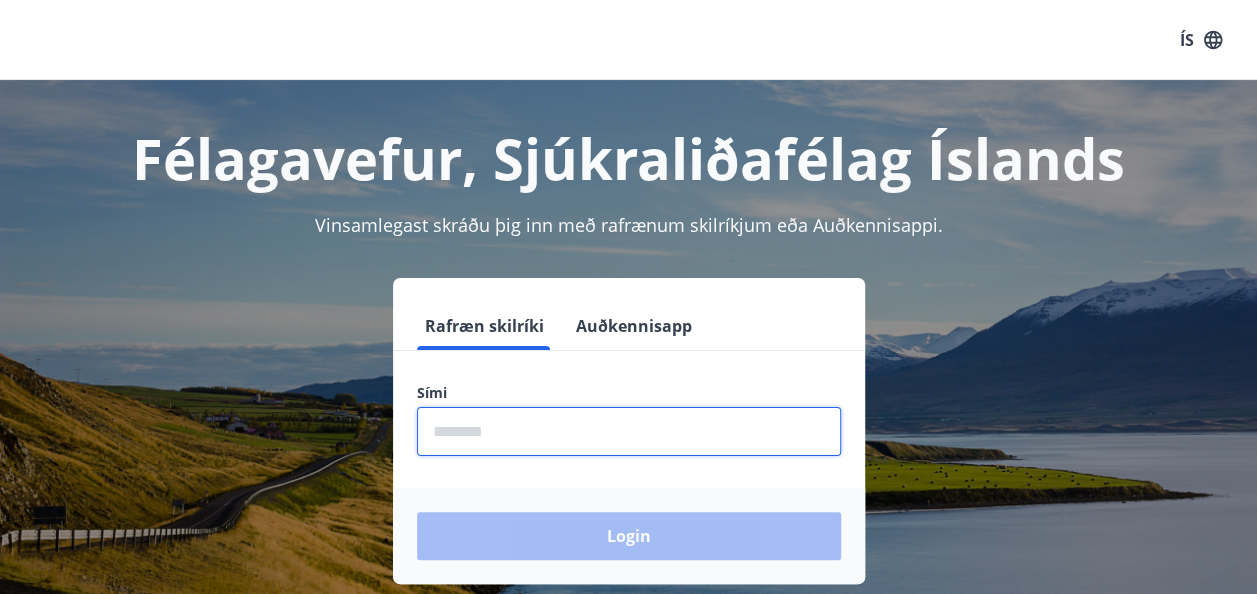 click at bounding box center [629, 431] 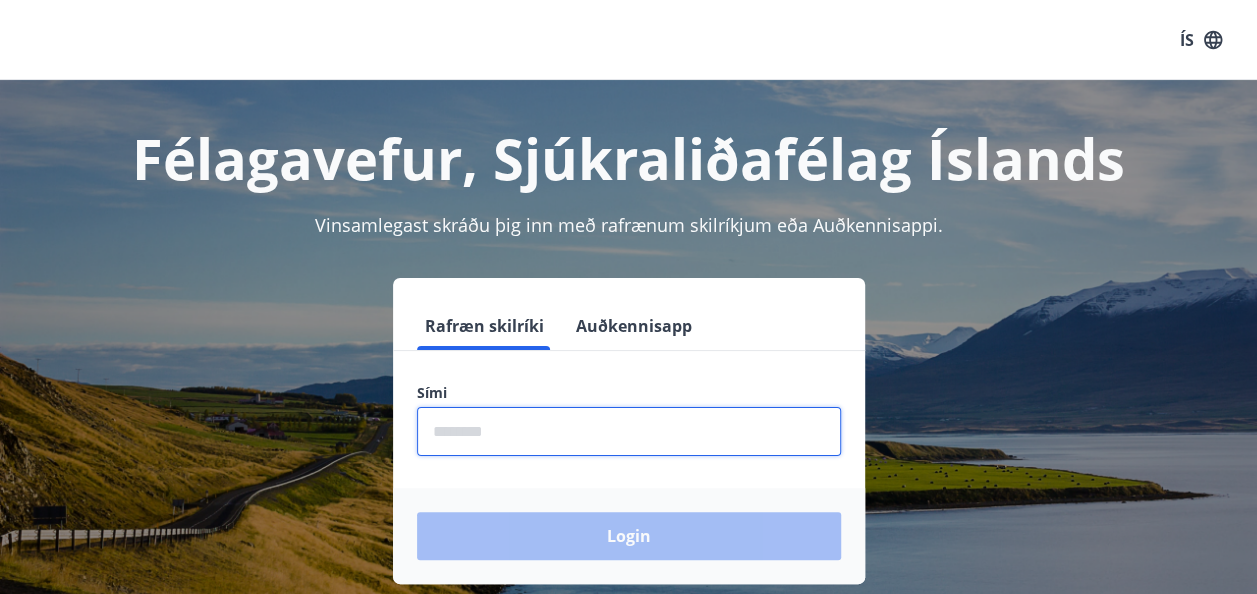 type on "********" 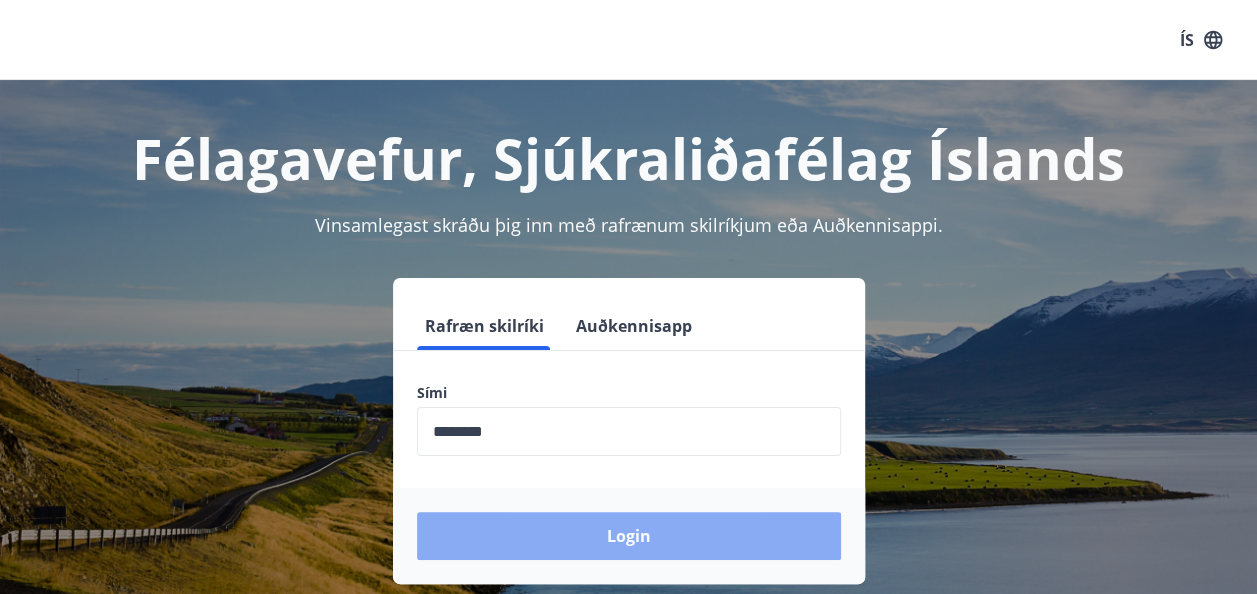 click on "Login" at bounding box center (629, 536) 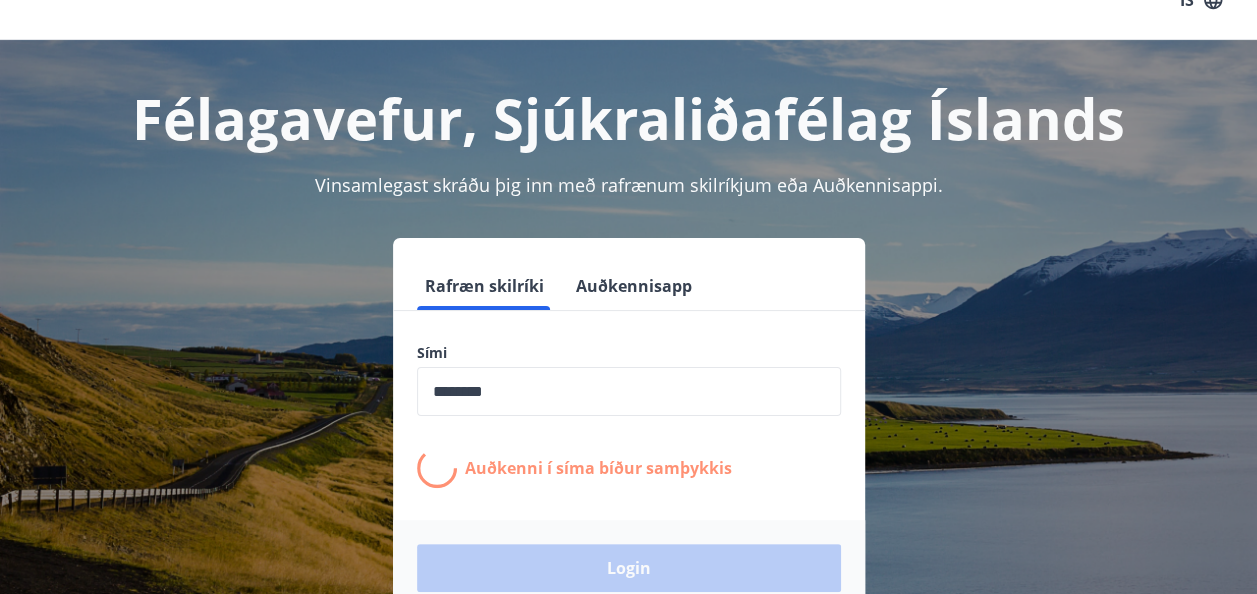 scroll, scrollTop: 80, scrollLeft: 0, axis: vertical 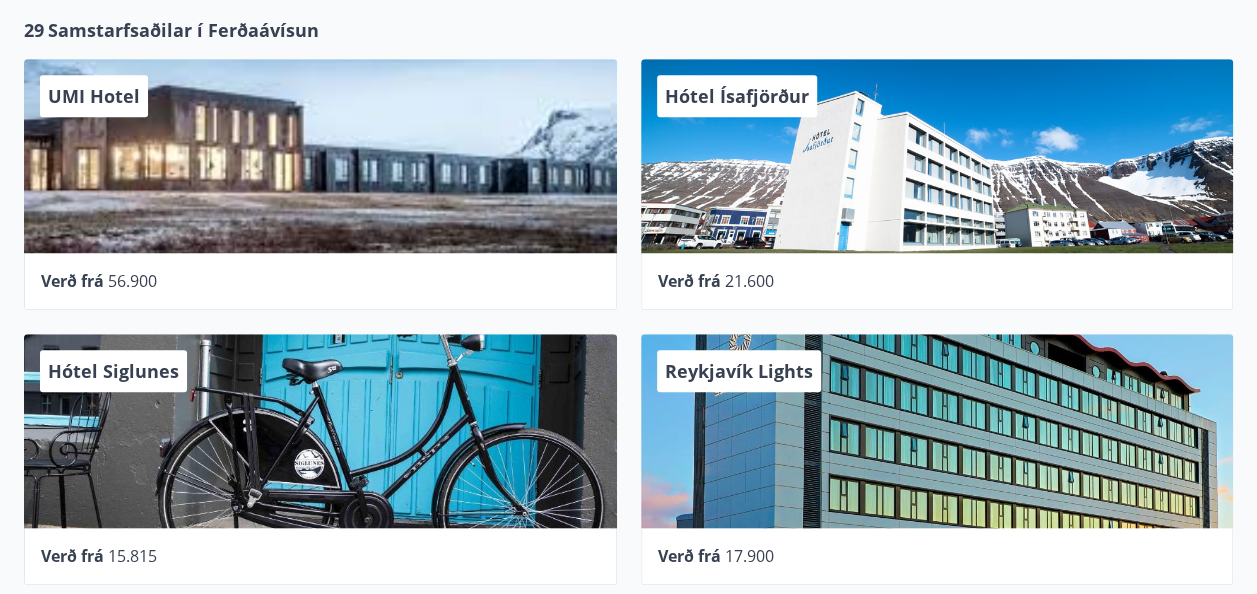 click on "Hótel Ísafjörður" at bounding box center (937, 156) 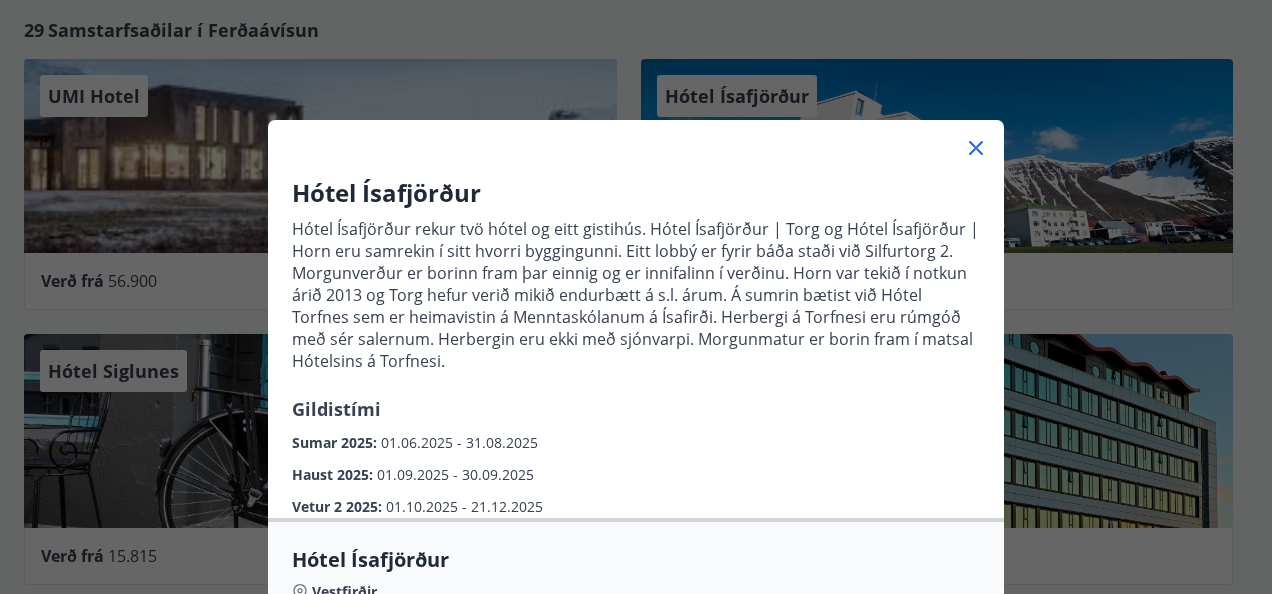 click on "Hótel Ísafjörður Hótel Ísafjörður rekur tvö hótel og eitt gistihús. Hótel Ísafjörður | Torg og Hótel Ísafjörður | Horn eru samrekin í sitt hvorri byggingunni. Eitt lobbý er  fyrir báða staði við [STREET_NAME] [NUMBER]. Morgunverður er borinn fram þar einnig og er innifalinn í verðinu. Horn var tekið í notkun árið [YEAR] og Torg hefur verið mikið endurbætt á s.l. árum.   Á sumrin bætist við Hótel Torfnes sem er heimavistin á Menntaskólanum á Ísafirði.  Herbergi á Torfnesi eru rúmgóð með sér salernum.  Herbergin eru ekki með sjónvarpi. Morgunmatur er borin fram í matsal Hótelsins á Torfnesi.
Gildistími Sumar [YEAR] : [DATE] - [DATE] Haust [YEAR] : [DATE] - [DATE] Vetur 2 [YEAR] : [DATE] - [DATE] Hótel Ísafjörður Vestfirðir [STREET_NAME], [POSTAL_CODE] [CITY] [PHONE] [EMAIL] https://isafjordurhotels.is/ Athugið að takmarkað framboð er á tilboðsherbergjum
Sumar [YEAR]   [DATE]  -  [DATE] Haust [YEAR]   [DATE]  -" at bounding box center (636, 297) 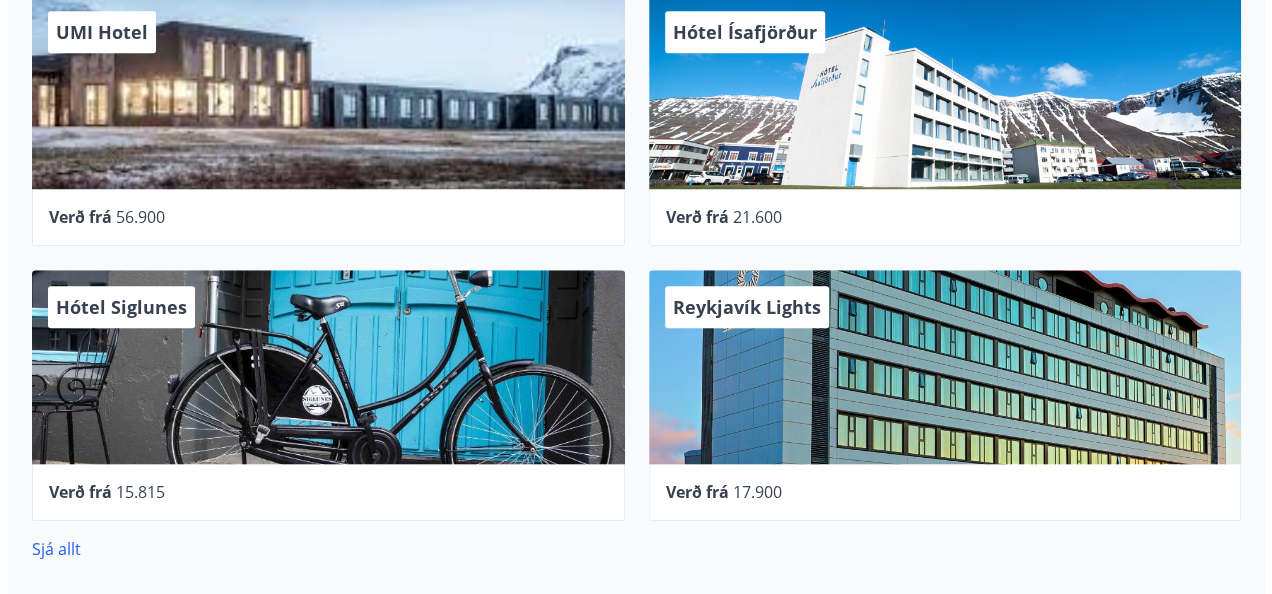 scroll, scrollTop: 520, scrollLeft: 0, axis: vertical 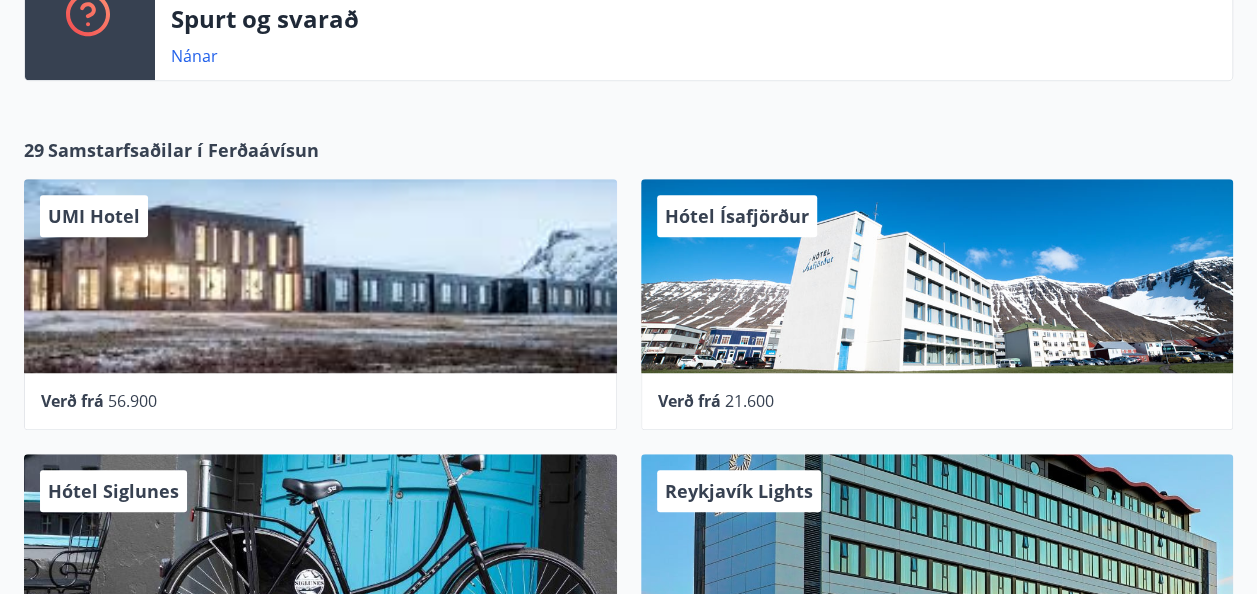 click on "Hótel Ísafjörður" at bounding box center (937, 276) 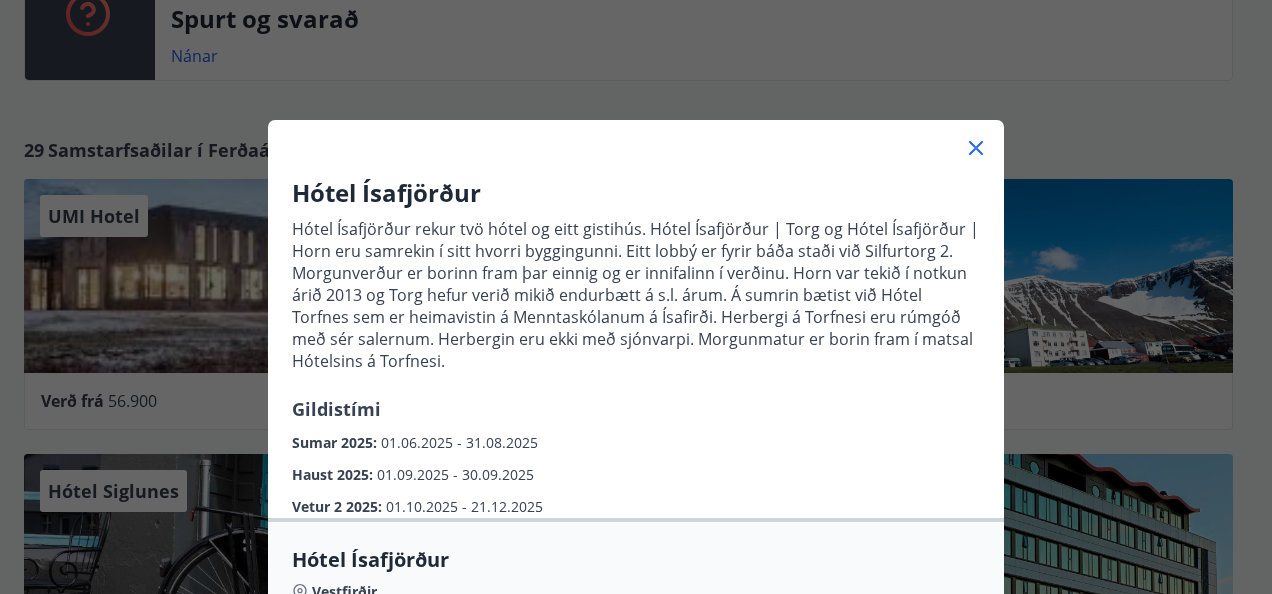 click on "Hótel Ísafjörður Hótel Ísafjörður rekur tvö hótel og eitt gistihús. Hótel Ísafjörður | Torg og Hótel Ísafjörður | Horn eru samrekin í sitt hvorri byggingunni. Eitt lobbý er  fyrir báða staði við [STREET_NAME] [NUMBER]. Morgunverður er borinn fram þar einnig og er innifalinn í verðinu. Horn var tekið í notkun árið [YEAR] og Torg hefur verið mikið endurbætt á s.l. árum.   Á sumrin bætist við Hótel Torfnes sem er heimavistin á Menntaskólanum á Ísafirði.  Herbergi á Torfnesi eru rúmgóð með sér salernum.  Herbergin eru ekki með sjónvarpi. Morgunmatur er borin fram í matsal Hótelsins á Torfnesi.
Gildistími Sumar [YEAR] : [DATE] - [DATE] Haust [YEAR] : [DATE] - [DATE] Vetur 2 [YEAR] : [DATE] - [DATE]" at bounding box center (636, 347) 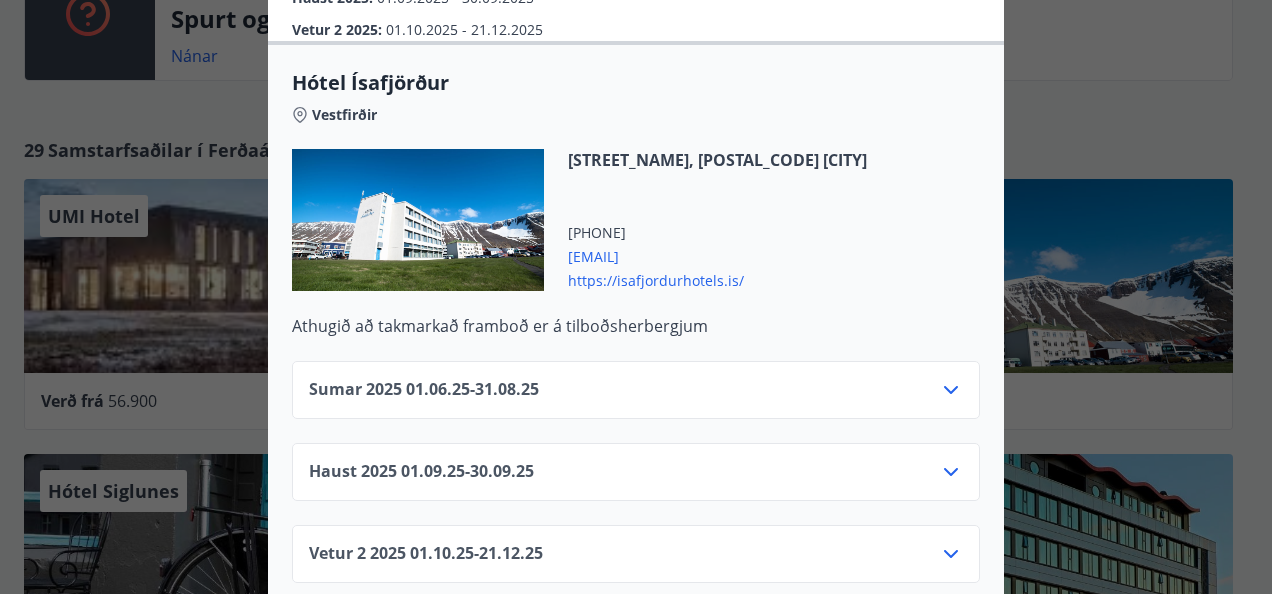 scroll, scrollTop: 480, scrollLeft: 0, axis: vertical 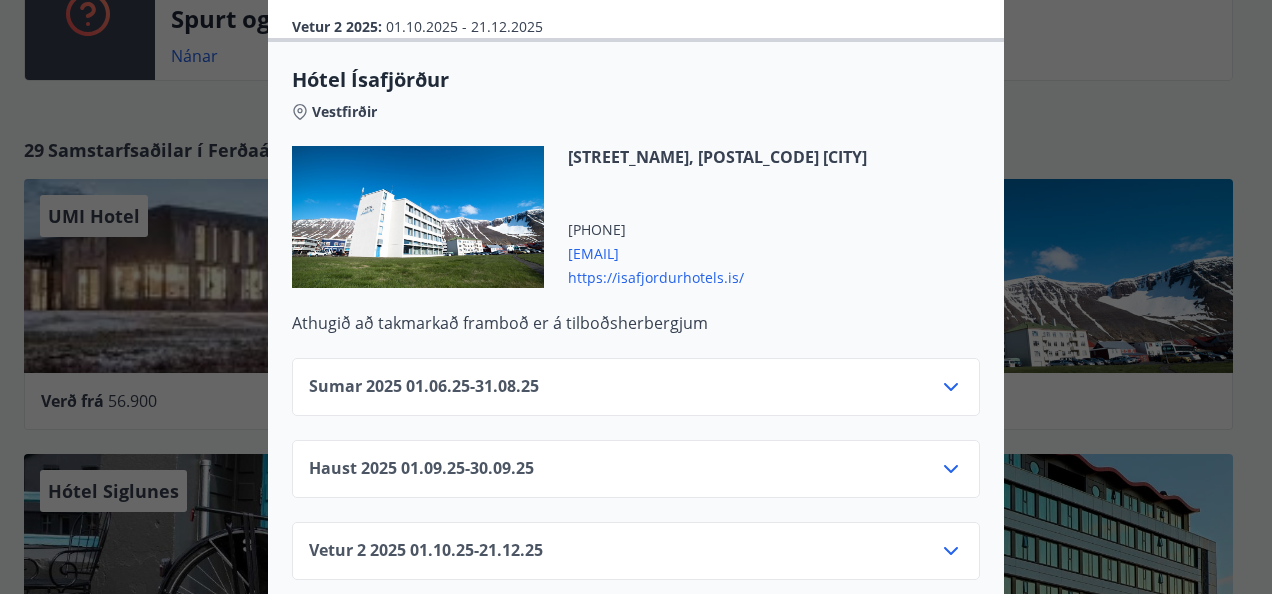 click 